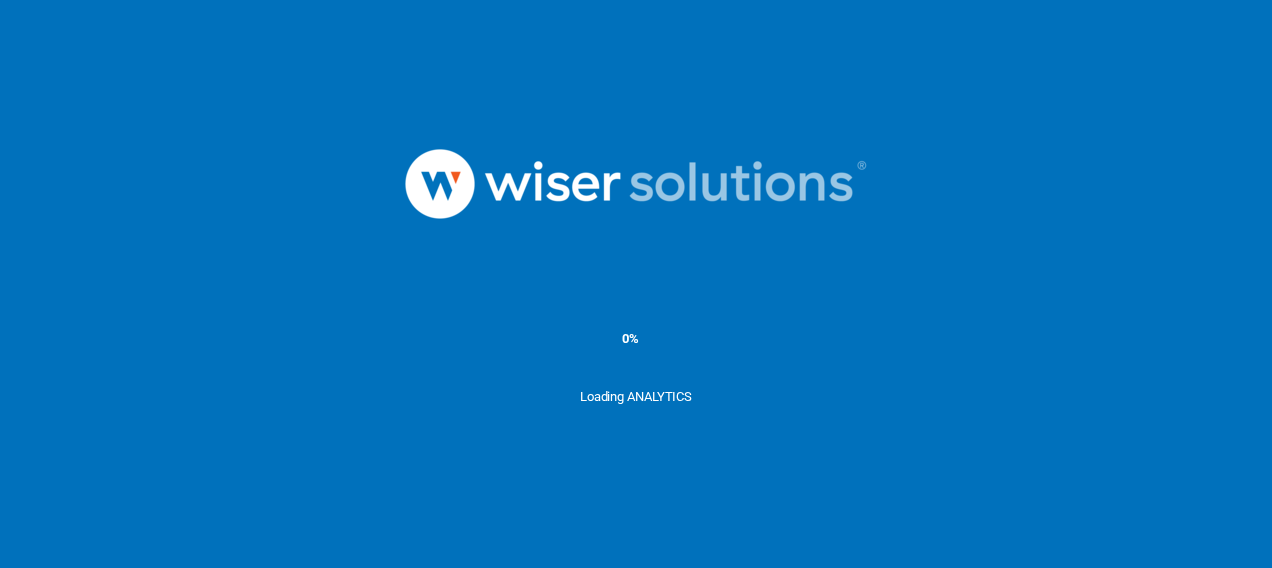 scroll, scrollTop: 0, scrollLeft: 0, axis: both 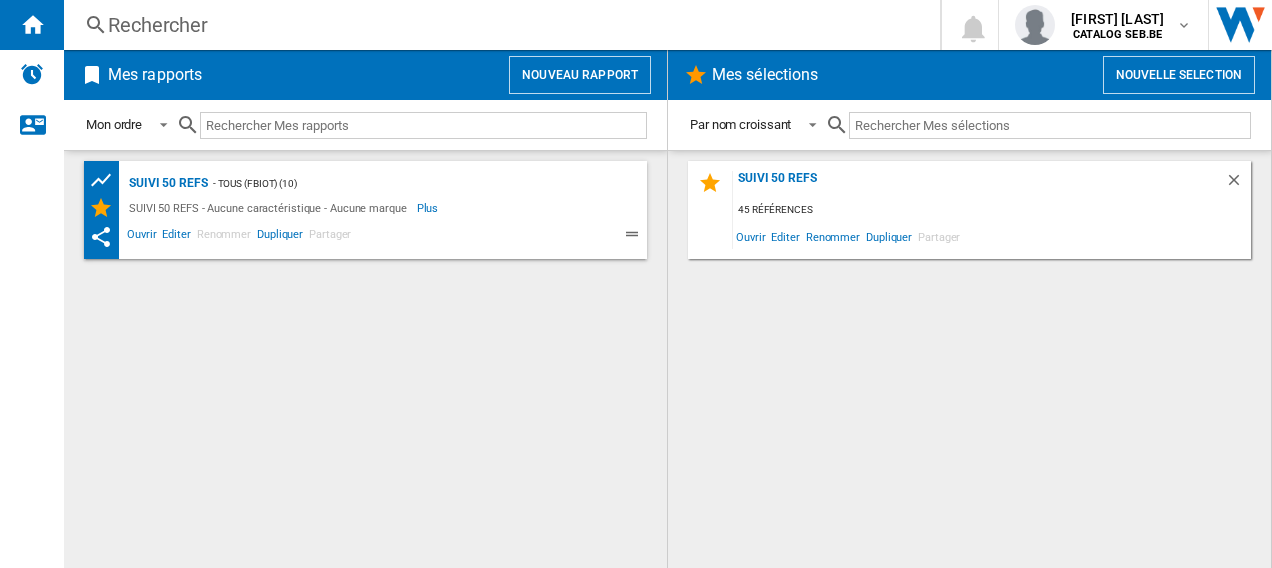 click on "Rechercher" at bounding box center [498, 25] 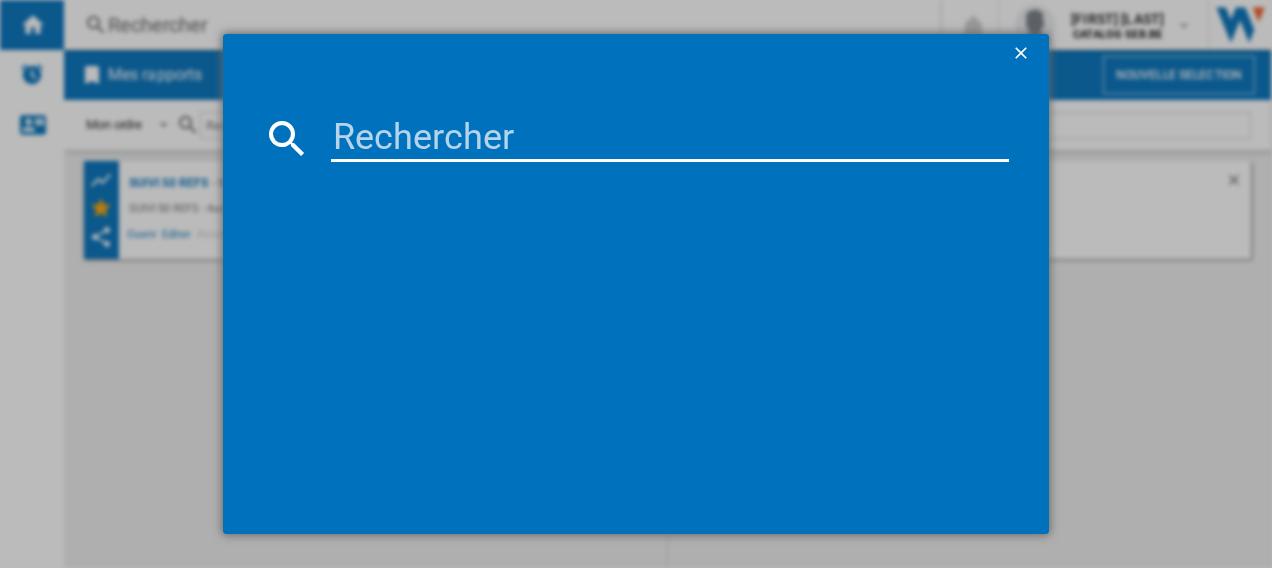 click at bounding box center [670, 138] 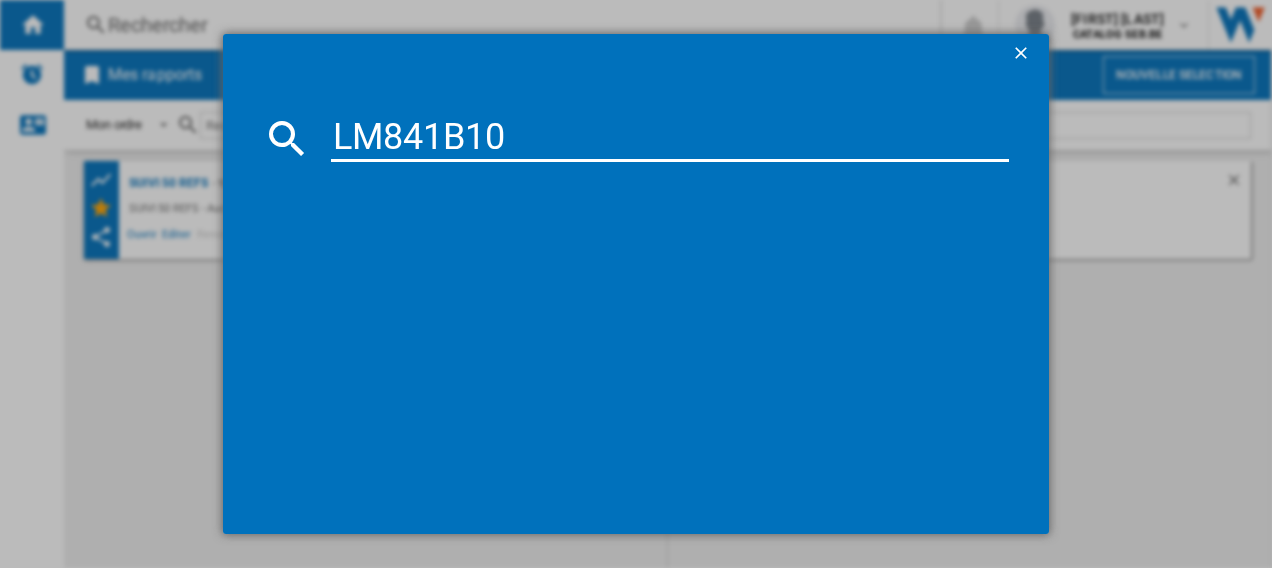 type on "LM841B10" 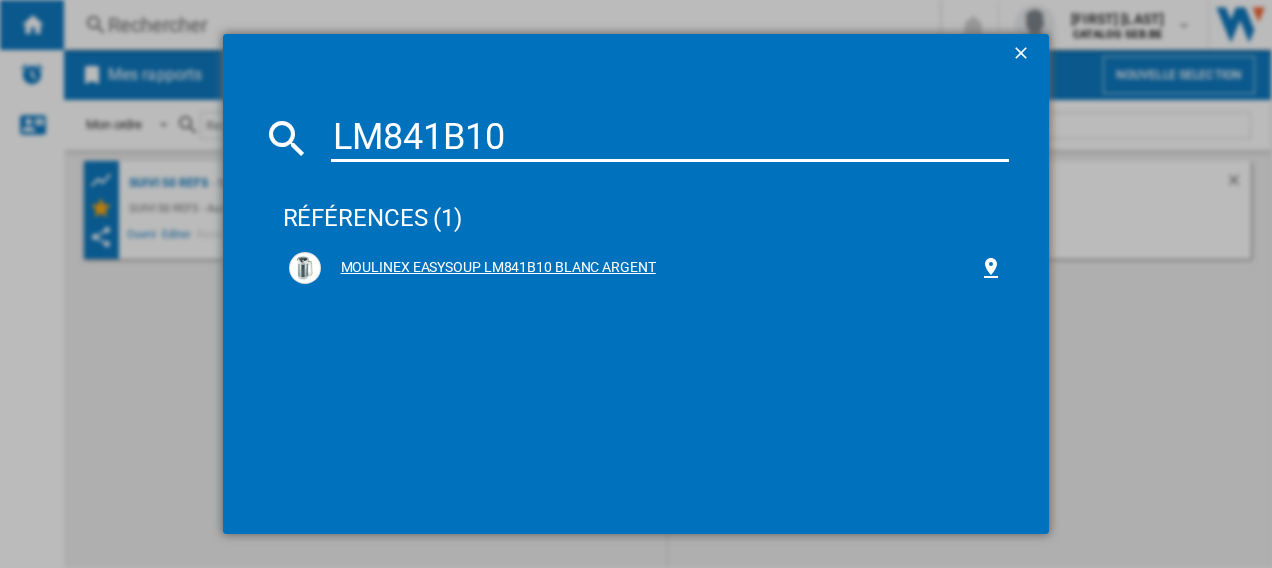 click on "MOULINEX EASYSOUP LM841B10 BLANC ARGENT" at bounding box center [650, 268] 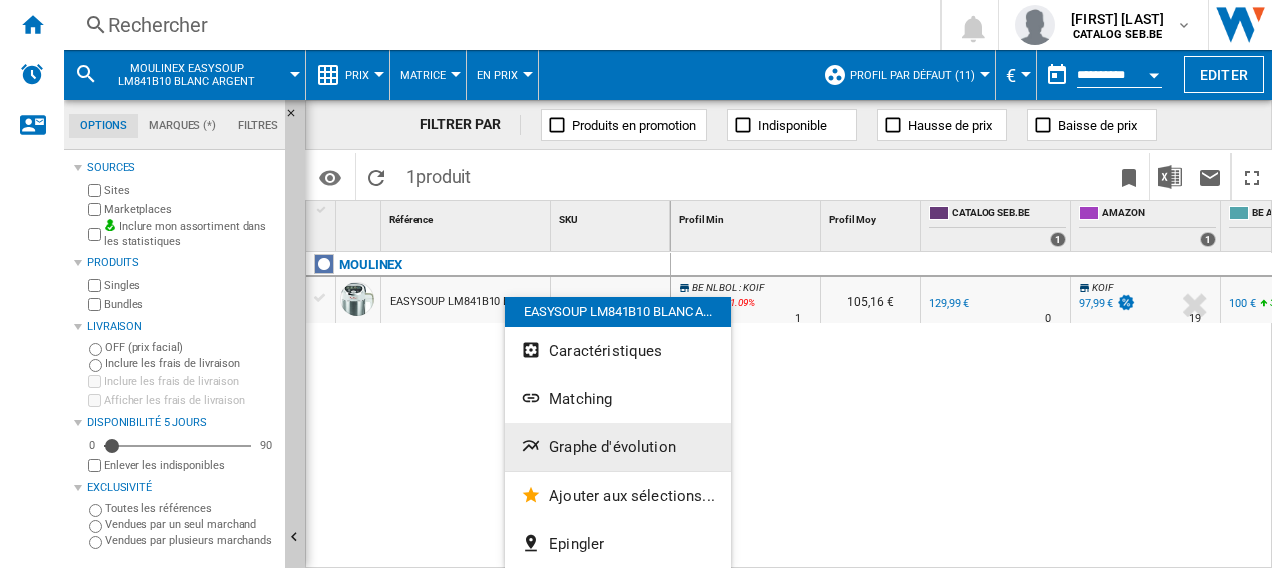 click on "Graphe d'évolution" at bounding box center [612, 447] 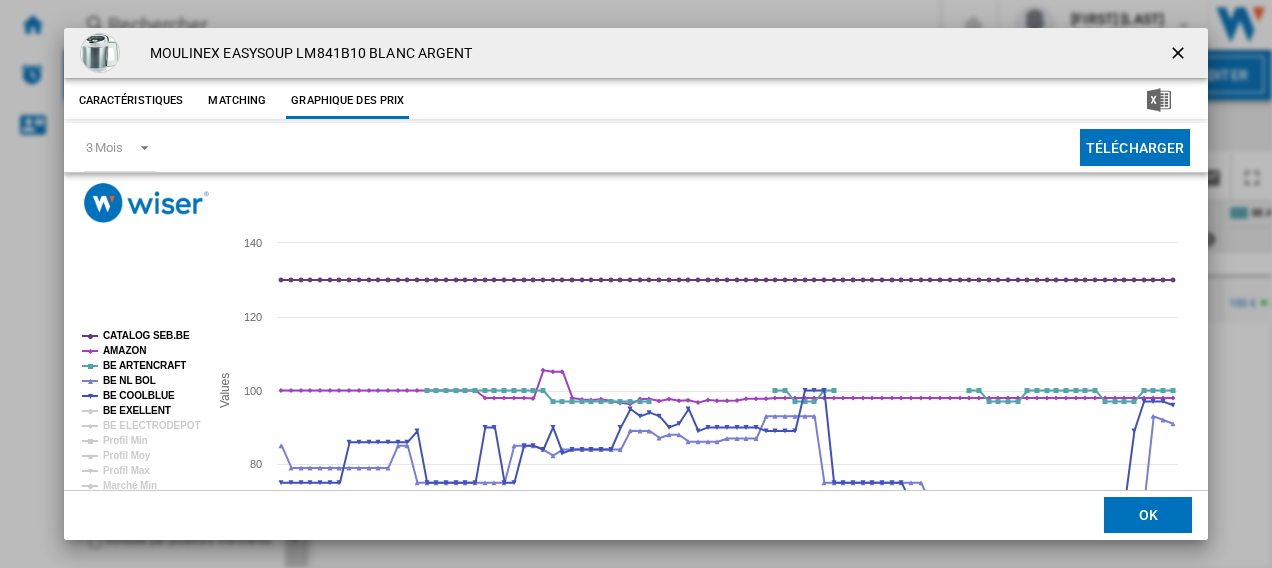 click on "BE EXELLENT" 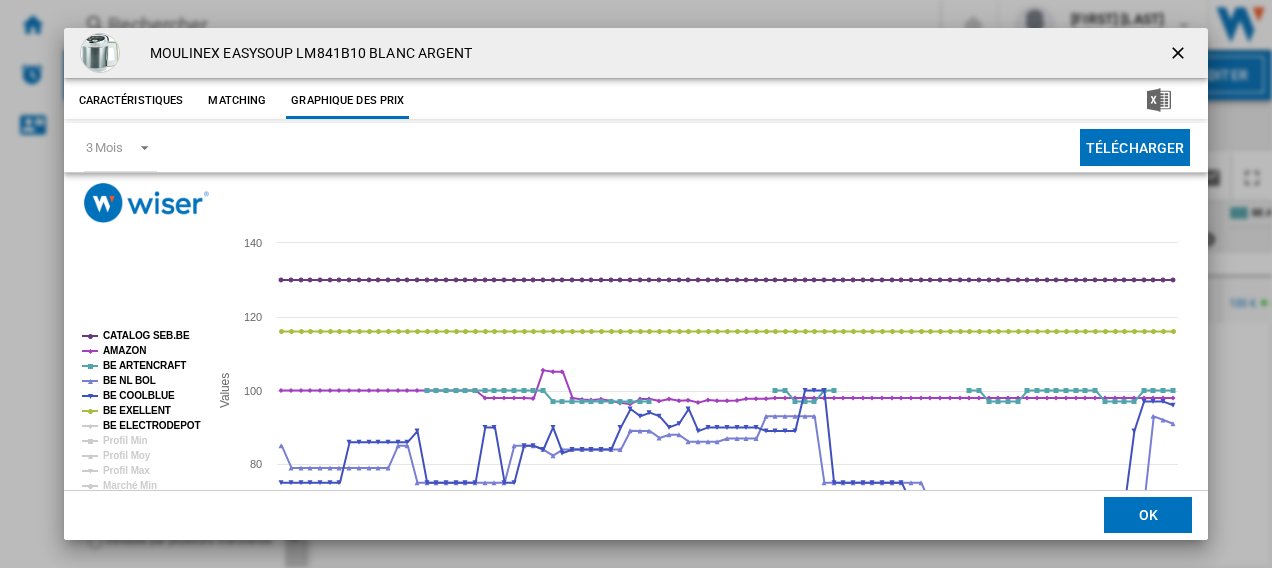 click on "BE ELECTRODEPOT" 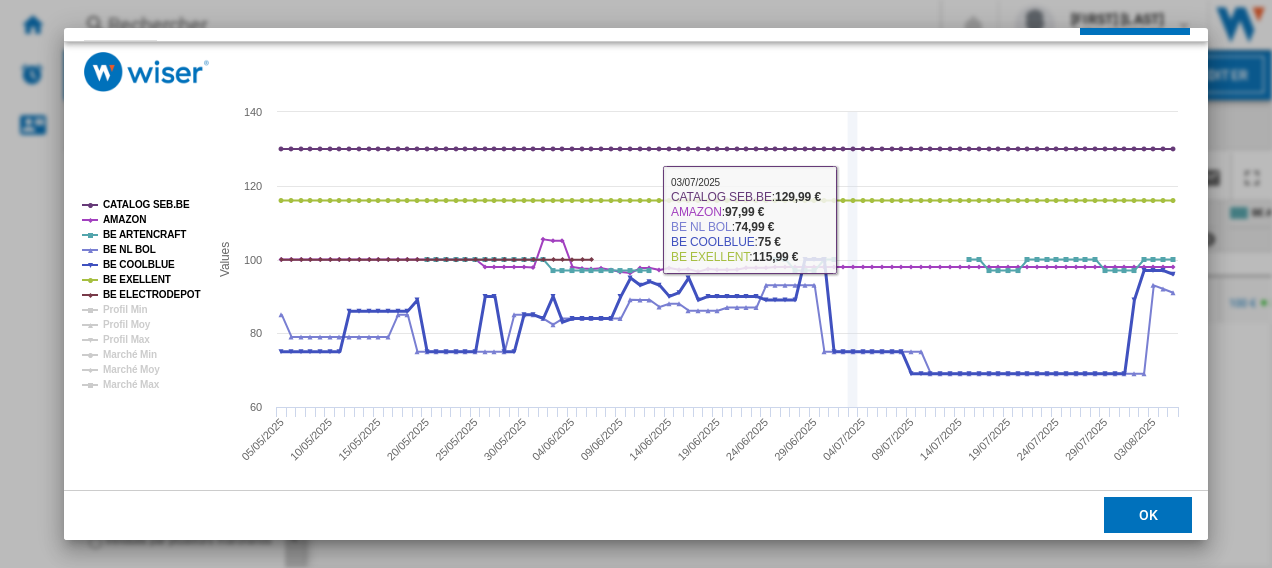 scroll, scrollTop: 132, scrollLeft: 0, axis: vertical 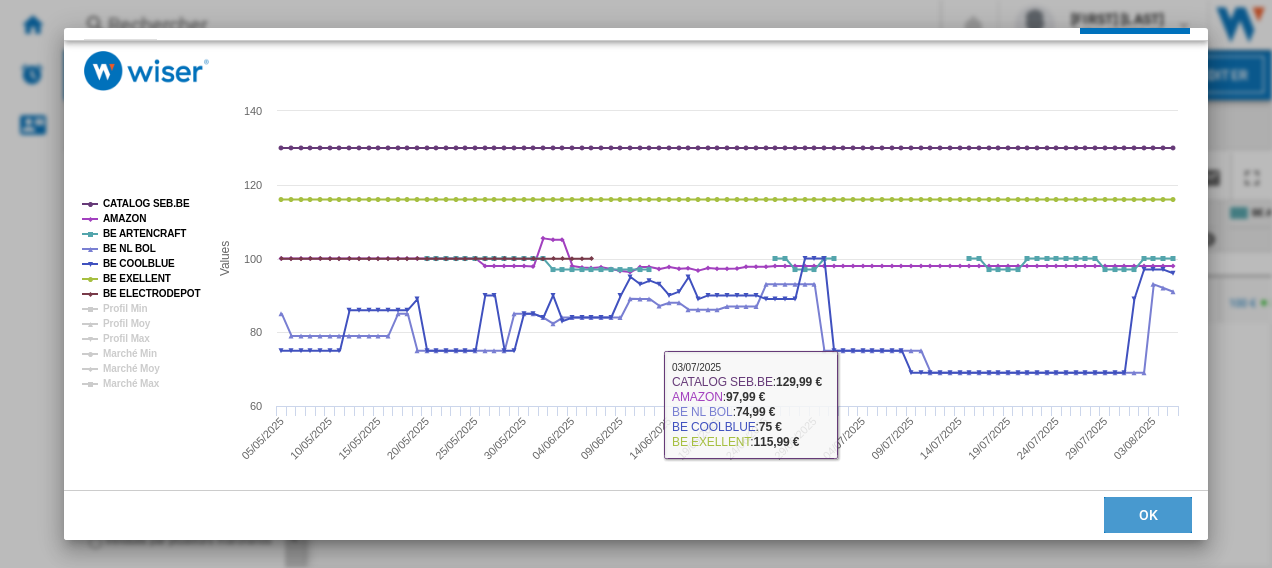 click on "OK" 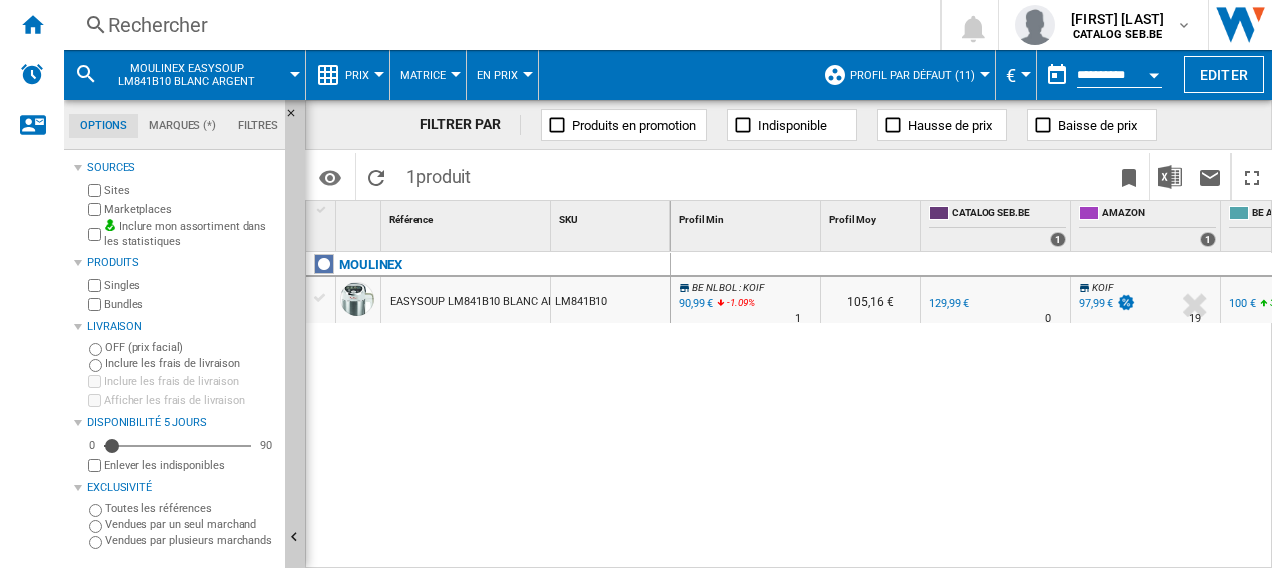 click on "Rechercher" at bounding box center (498, 25) 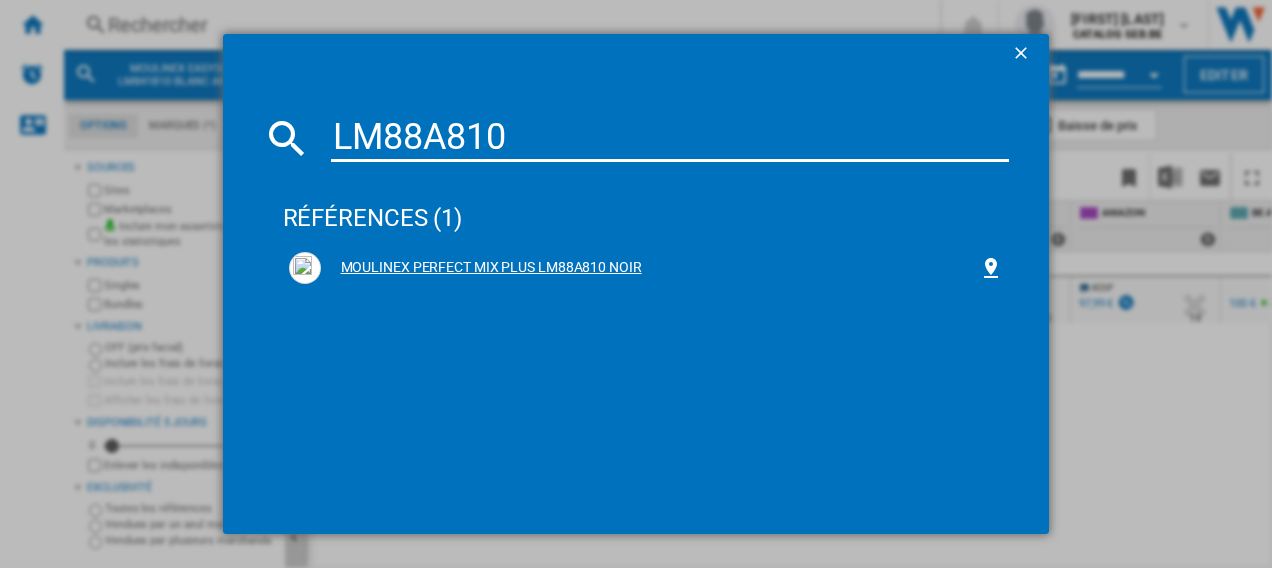 type on "LM88A810" 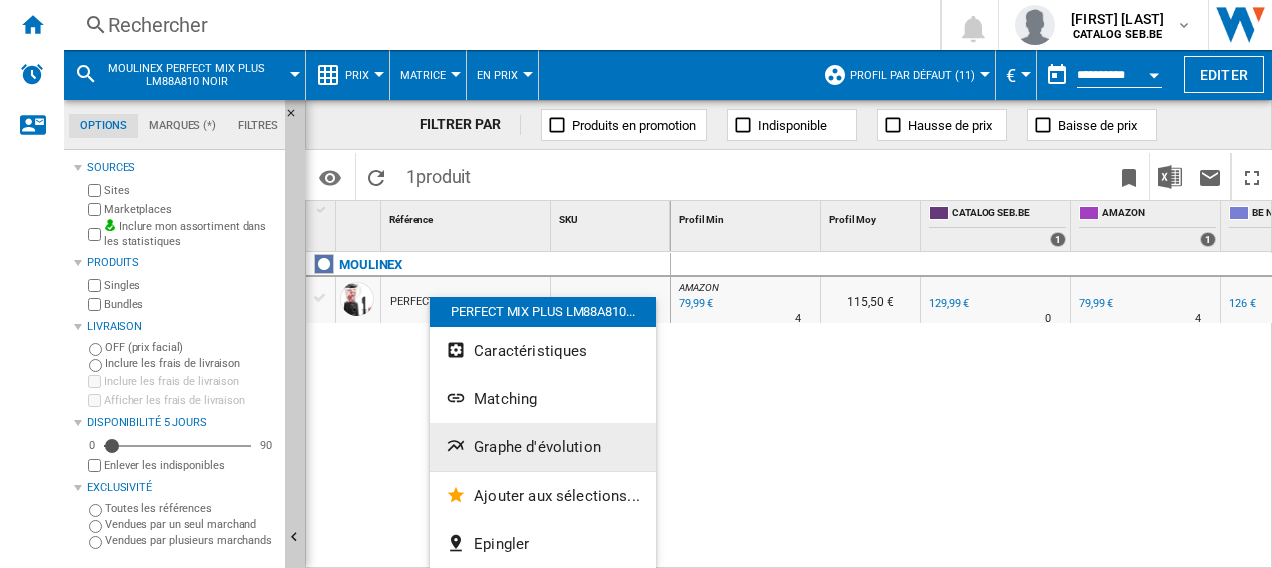 click on "Graphe d'évolution" at bounding box center [543, 447] 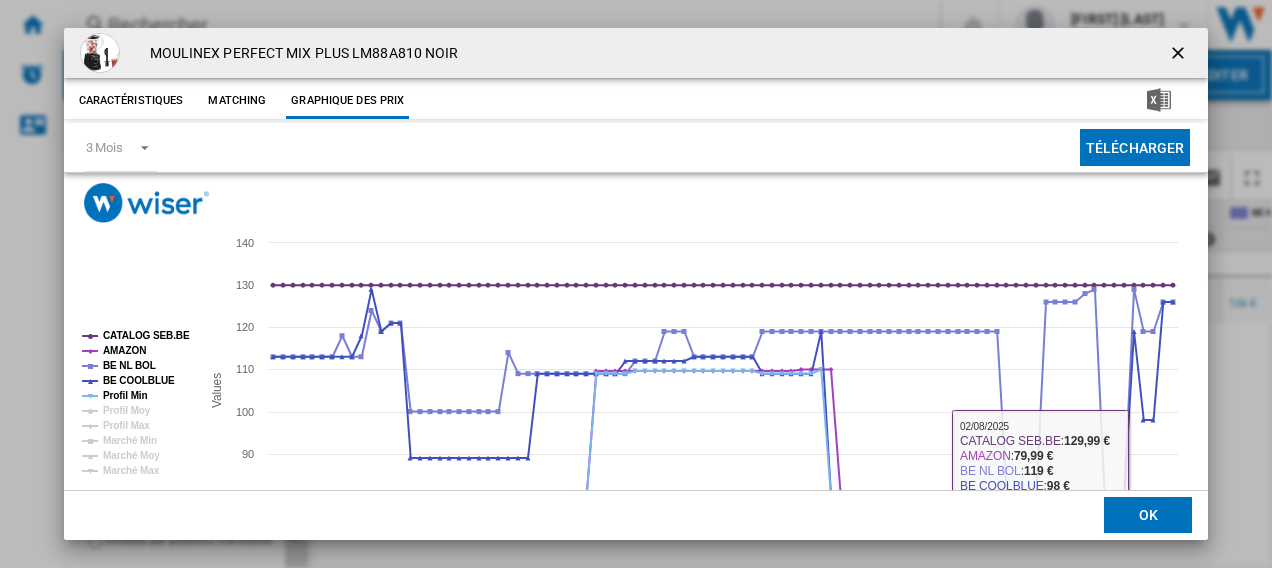 click on "OK" 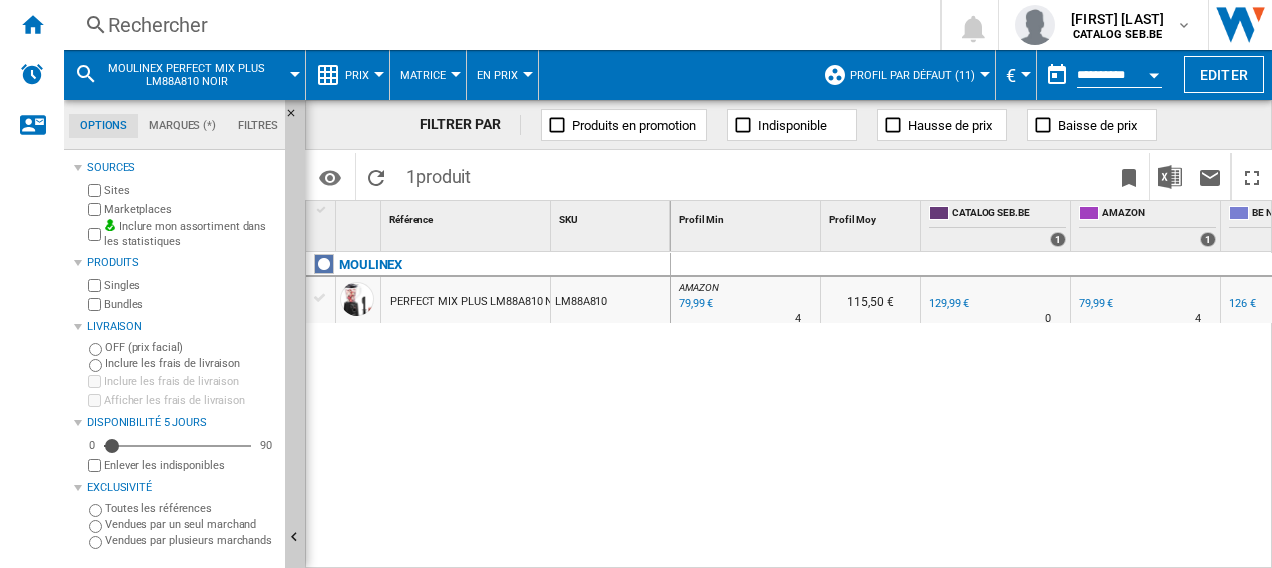 click on "Rechercher" at bounding box center [498, 25] 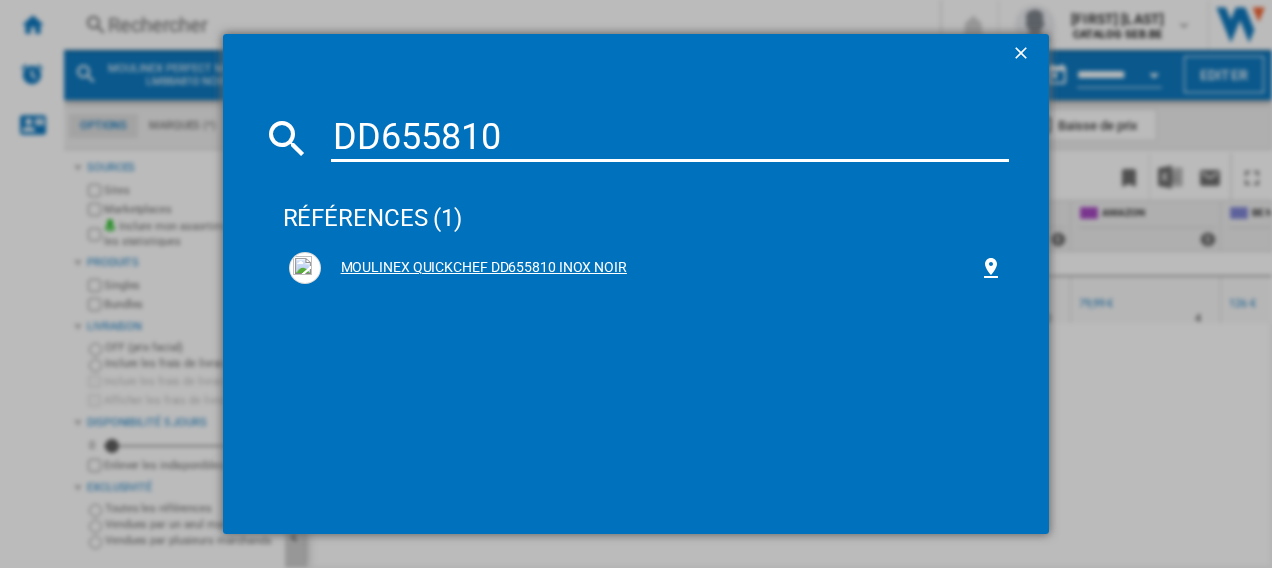 type on "DD655810" 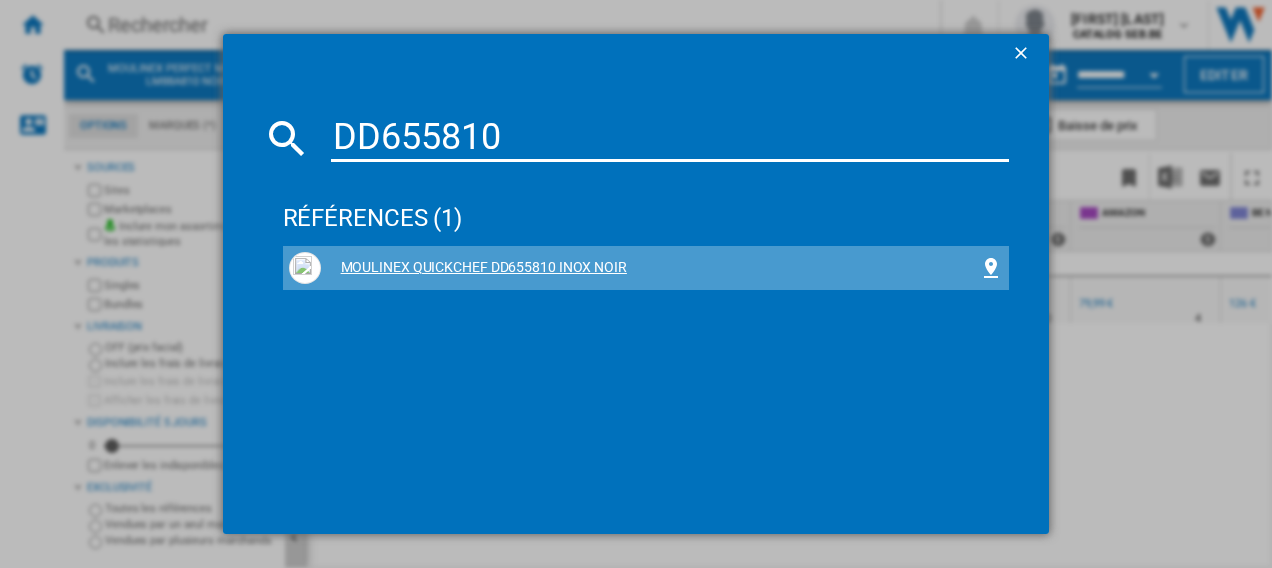 click on "MOULINEX QUICKCHEF DD655810 INOX NOIR" at bounding box center [650, 268] 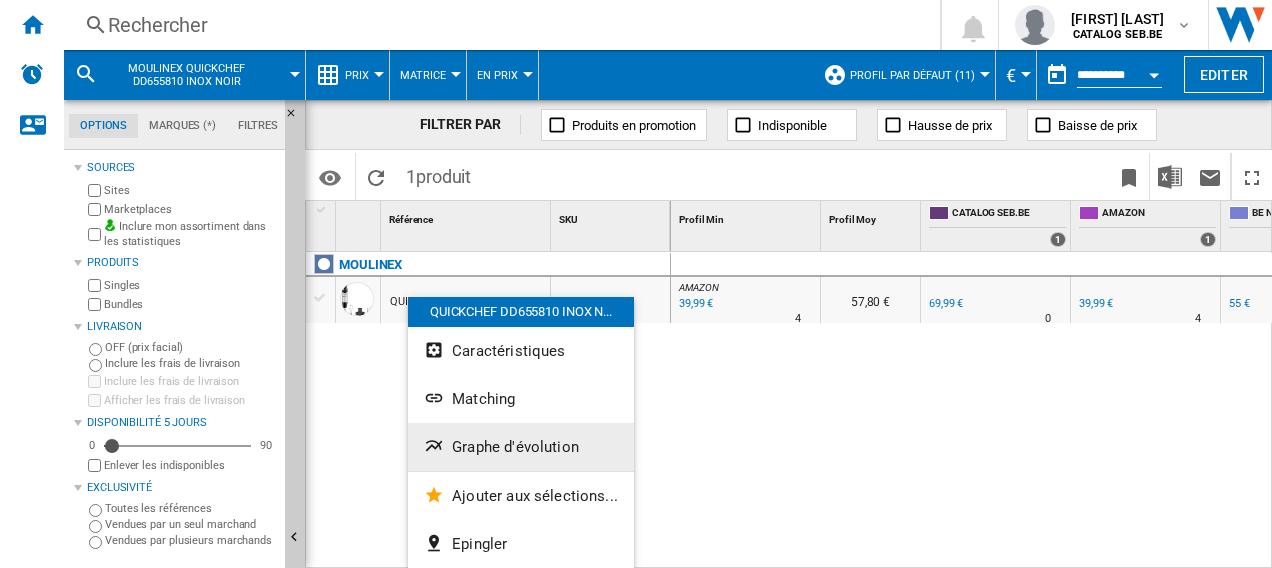 click on "Graphe d'évolution" at bounding box center (521, 447) 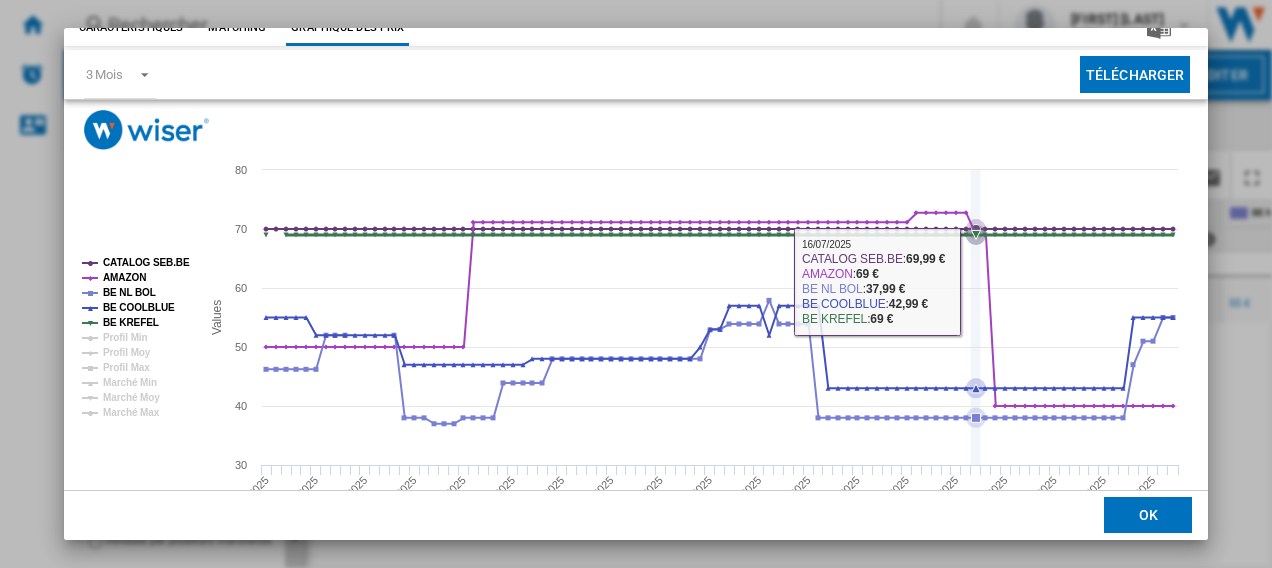 scroll, scrollTop: 100, scrollLeft: 0, axis: vertical 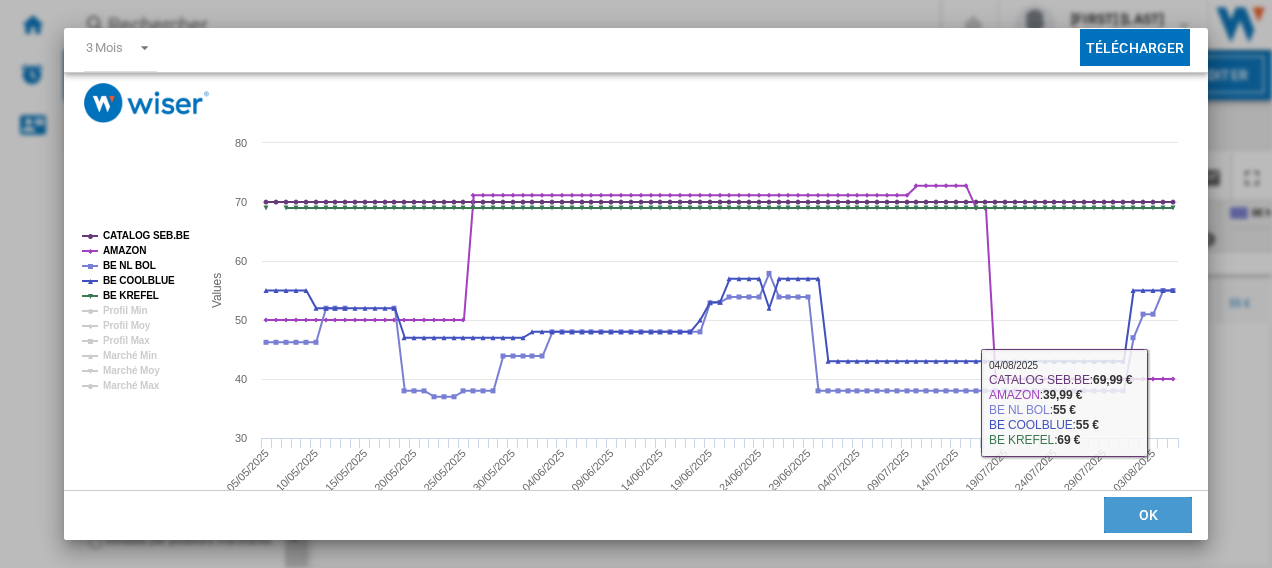 drag, startPoint x: 1150, startPoint y: 506, endPoint x: 923, endPoint y: 260, distance: 334.73123 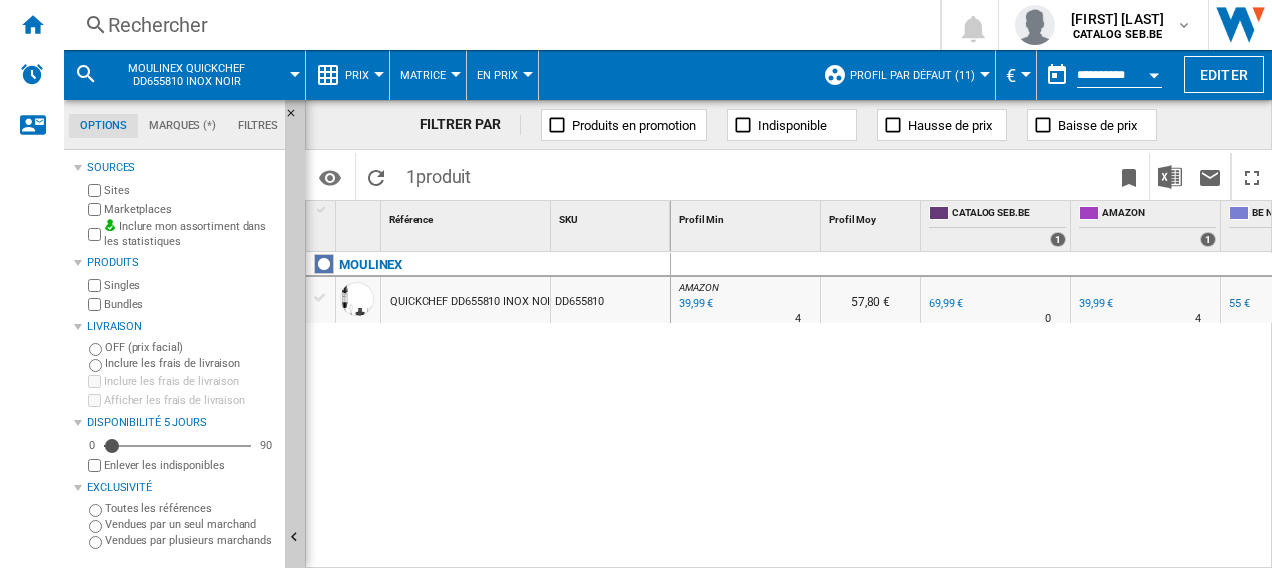 click on "Rechercher" at bounding box center (498, 25) 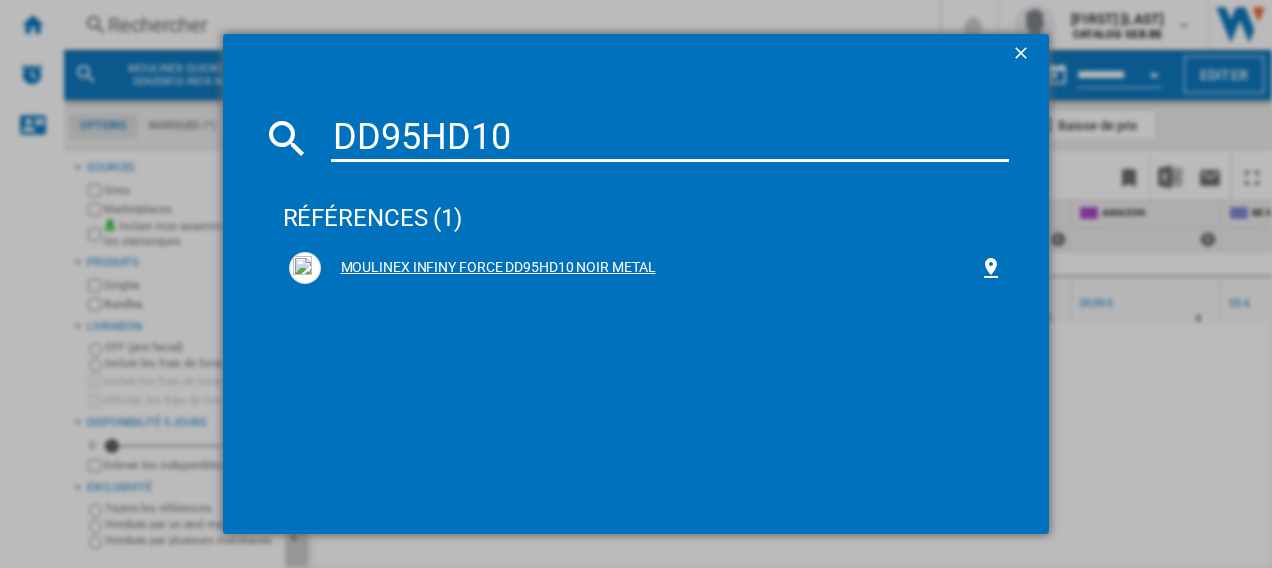 type on "DD95HD10" 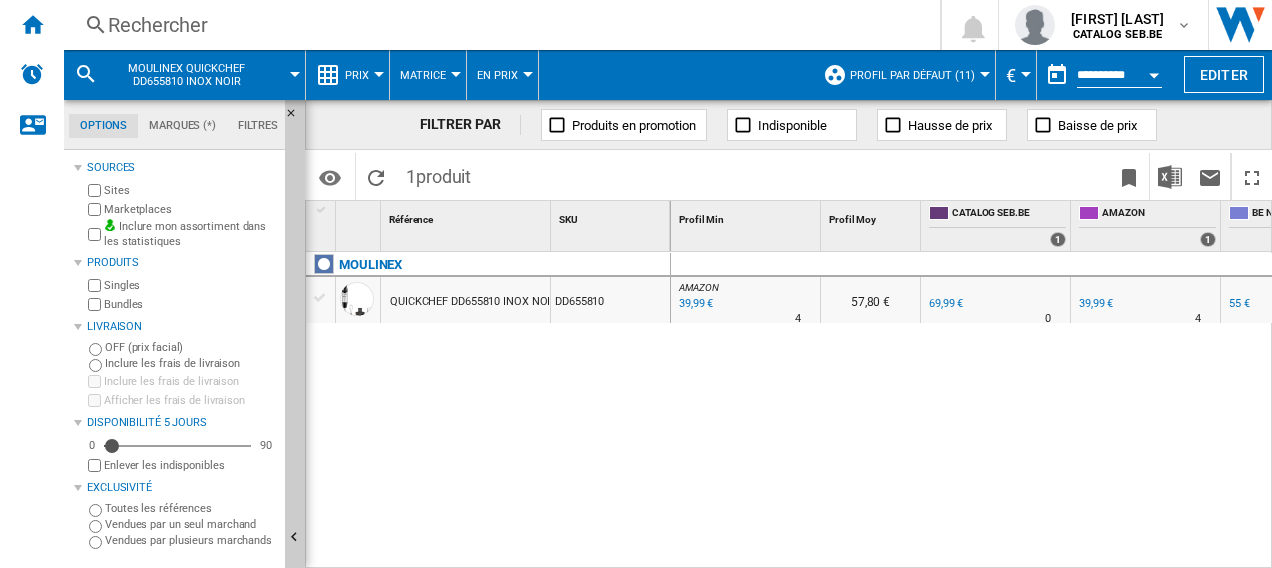 click on "39,99 €" at bounding box center [694, 304] 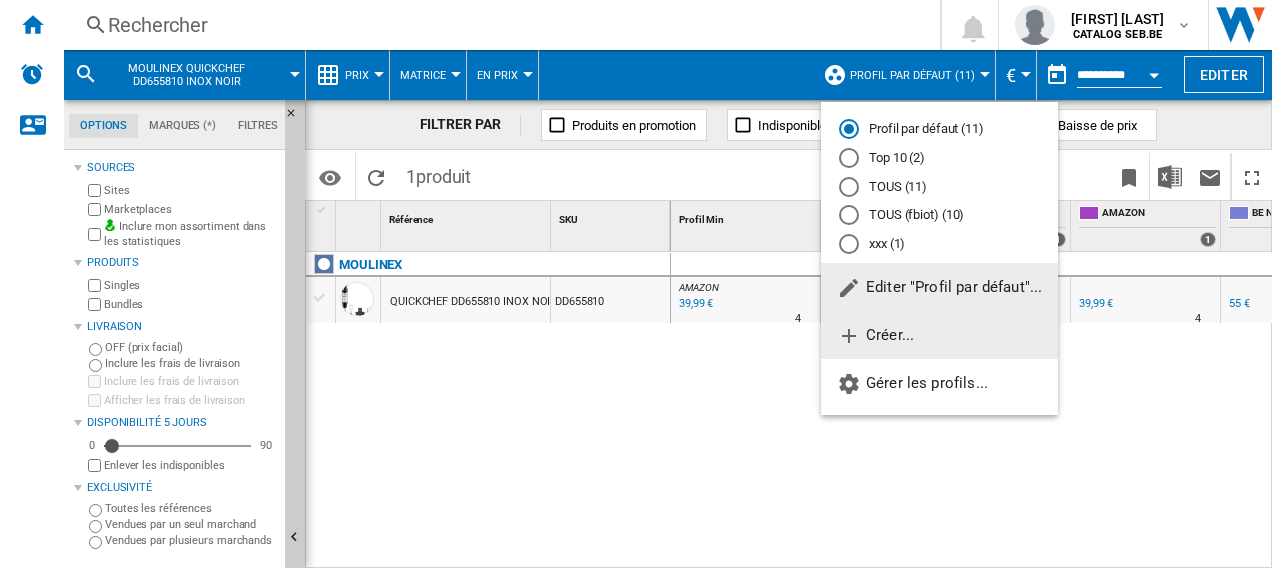 click on "Créer..." 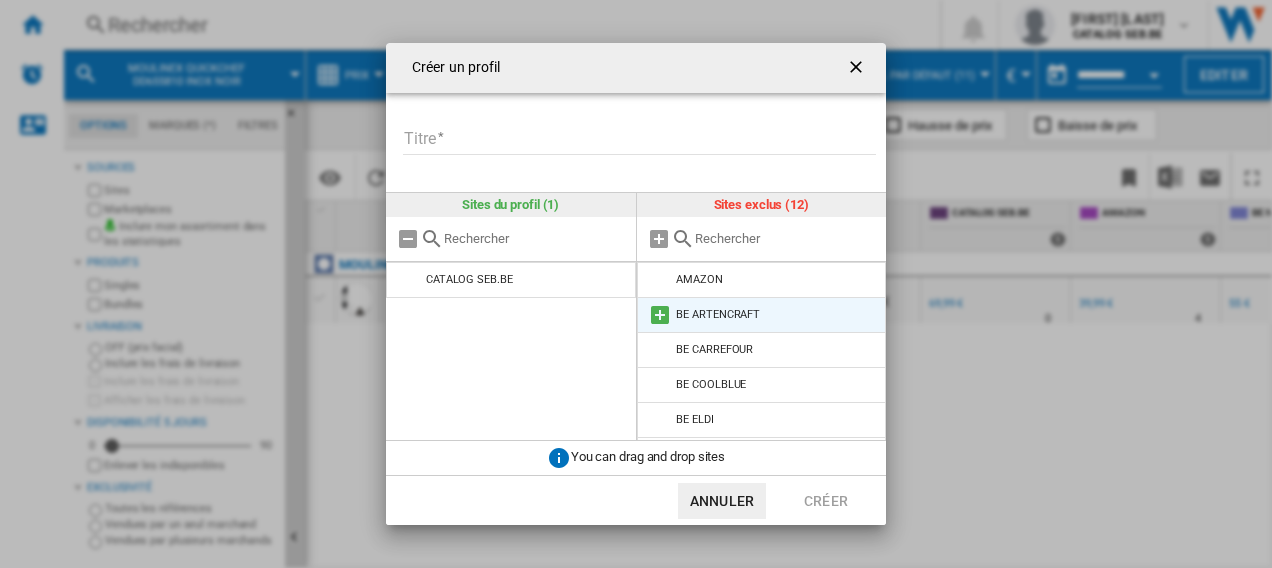 click at bounding box center [660, 315] 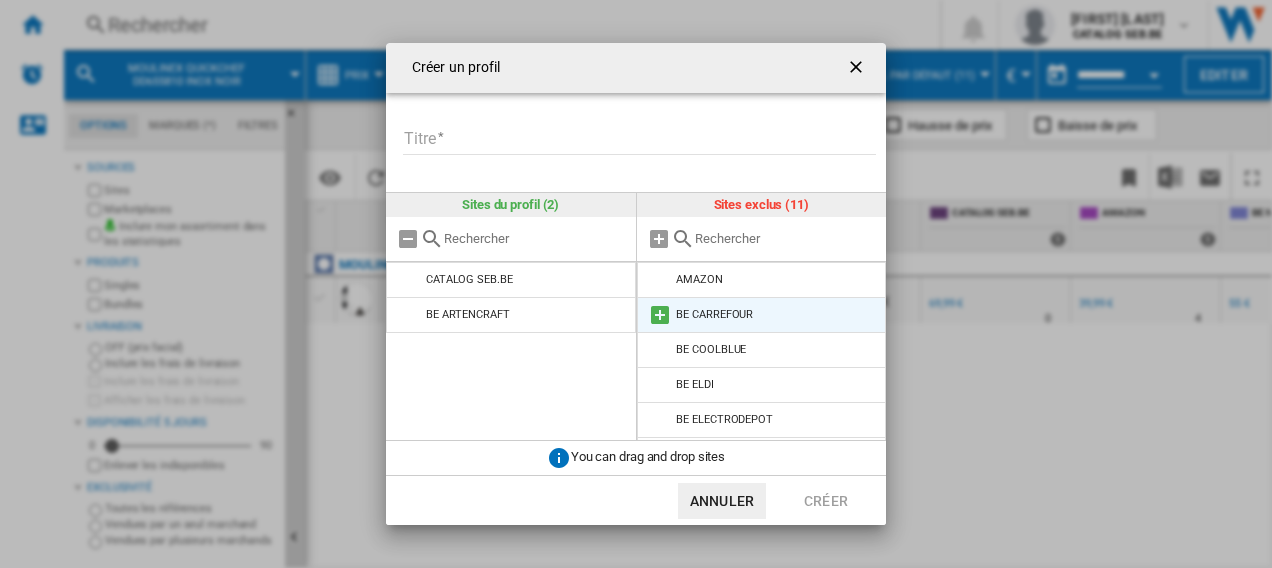 click at bounding box center [660, 315] 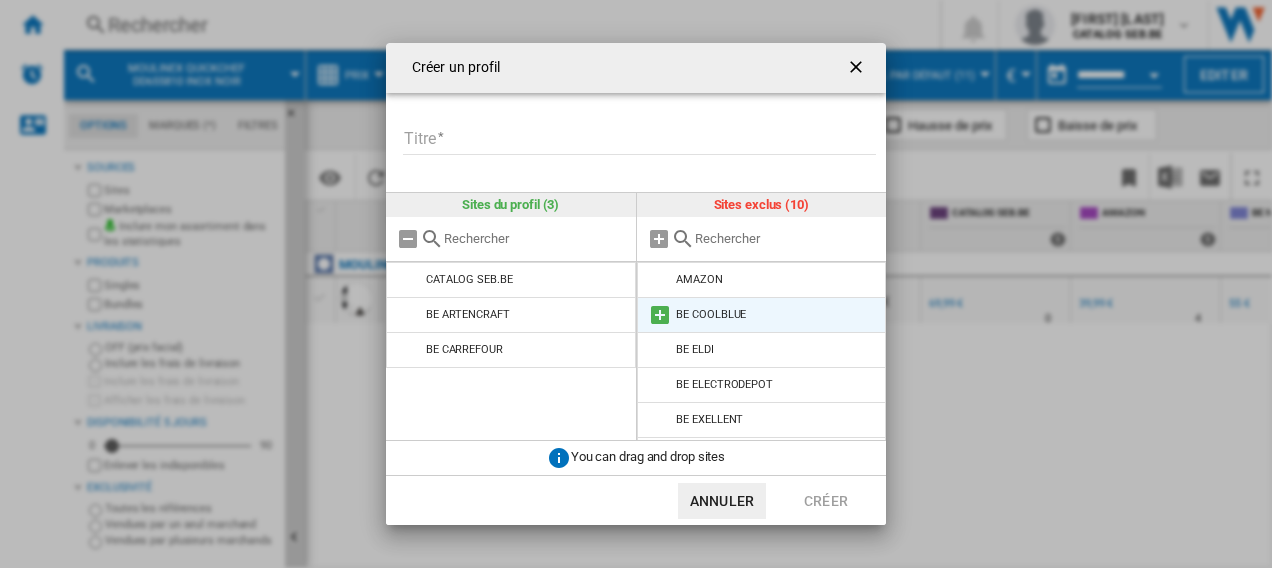 click at bounding box center (660, 315) 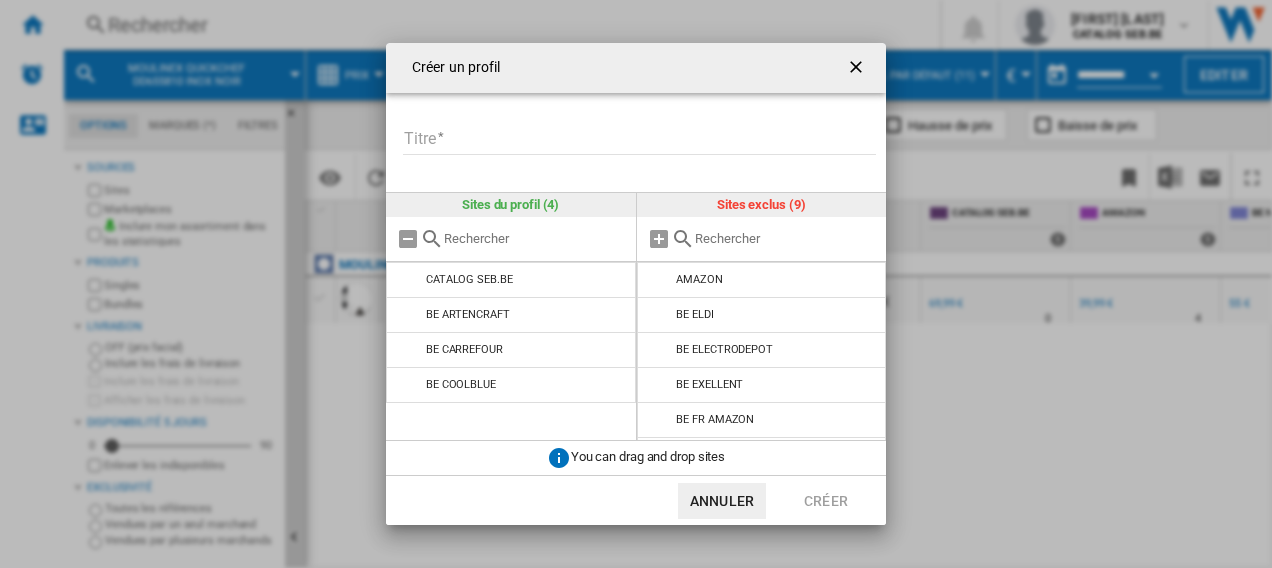 click at bounding box center (660, 315) 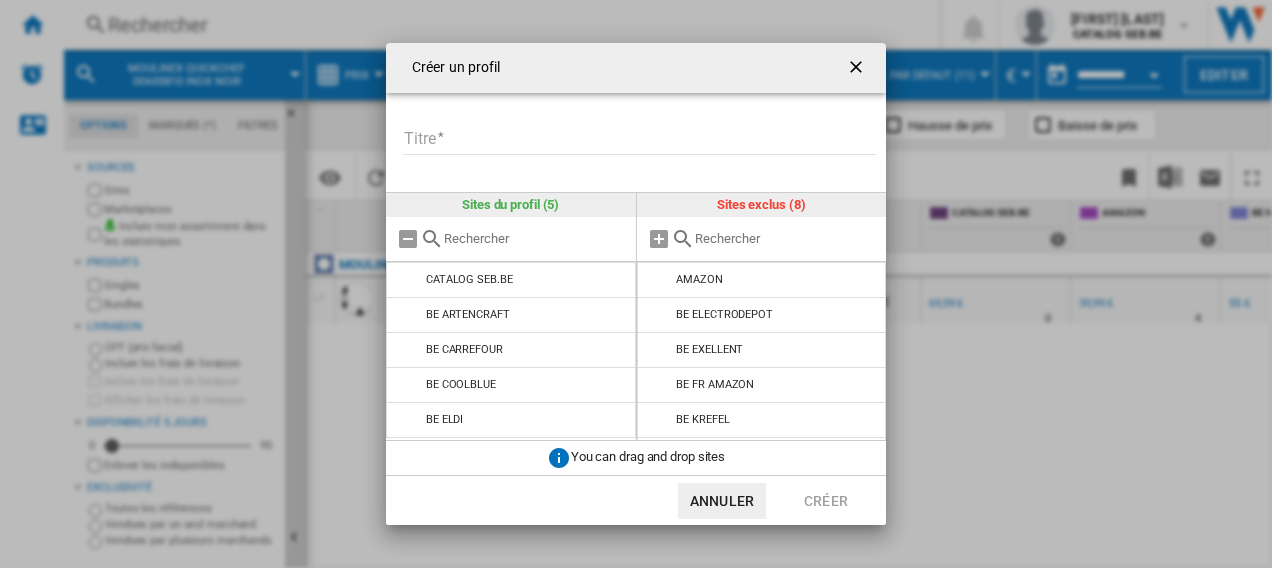 click at bounding box center (660, 315) 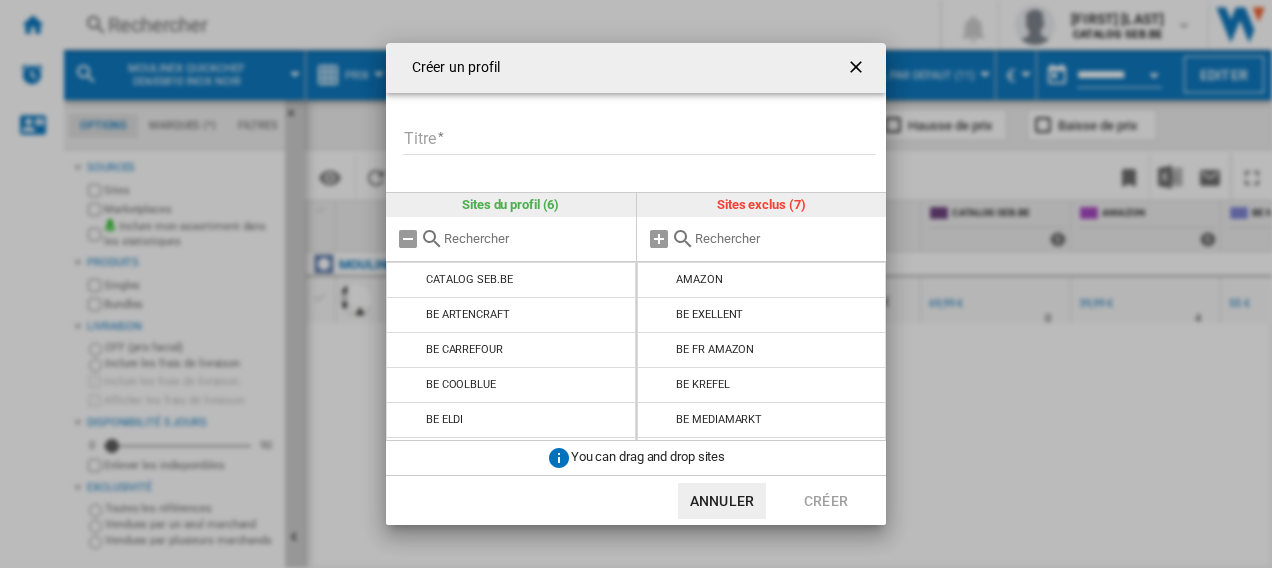 click at bounding box center [660, 315] 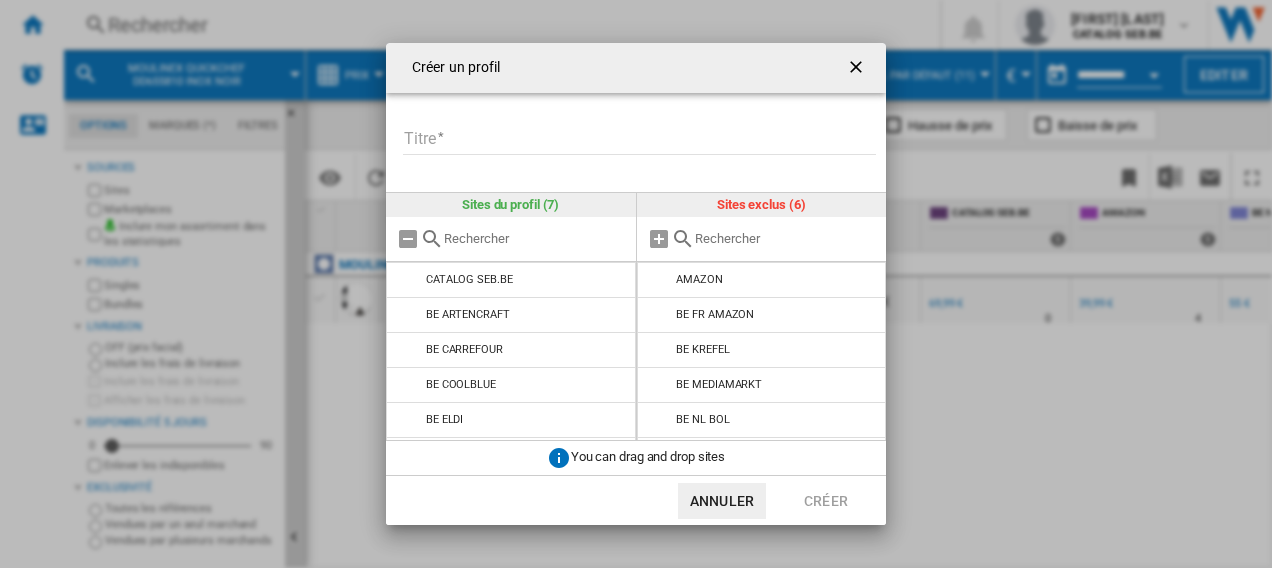 click at bounding box center (660, 315) 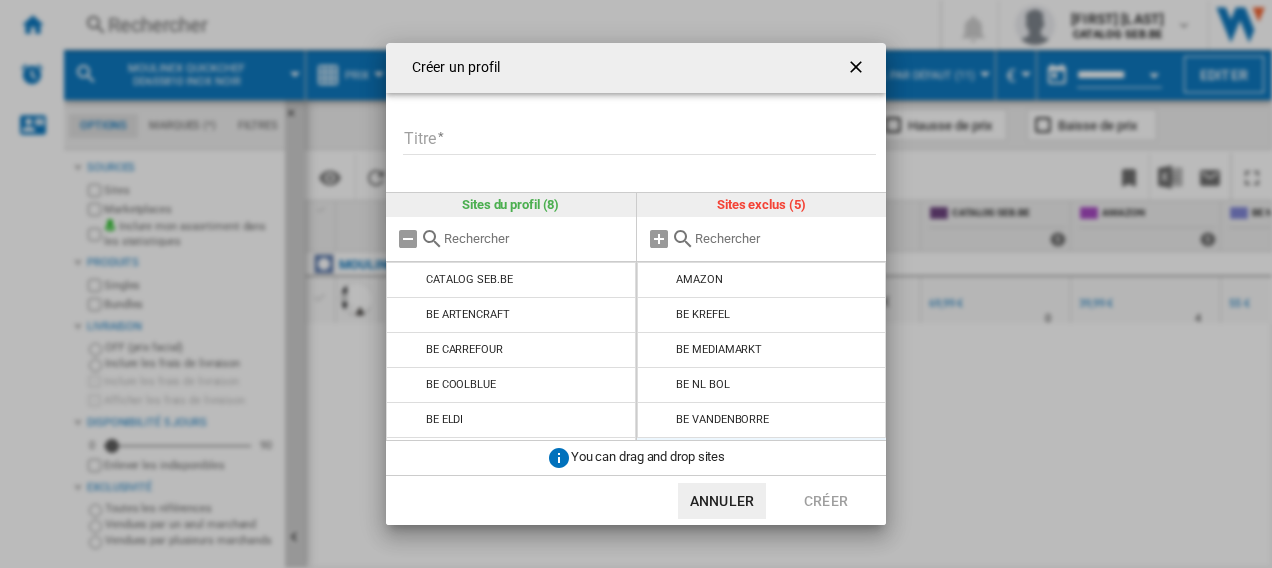 click at bounding box center (660, 315) 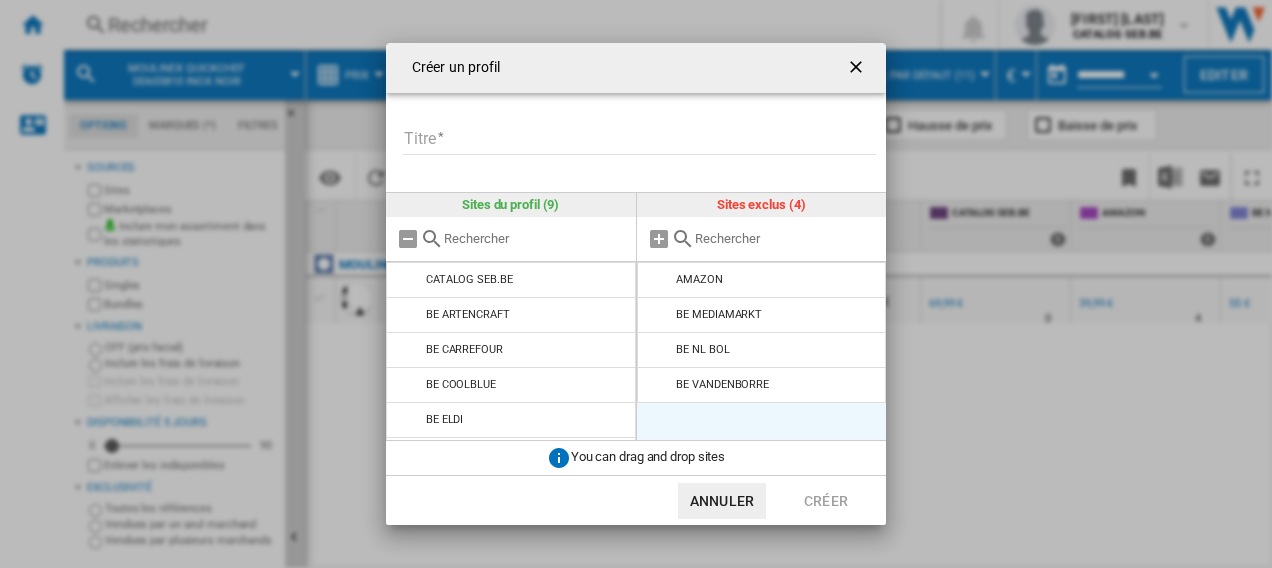 click at bounding box center [660, 315] 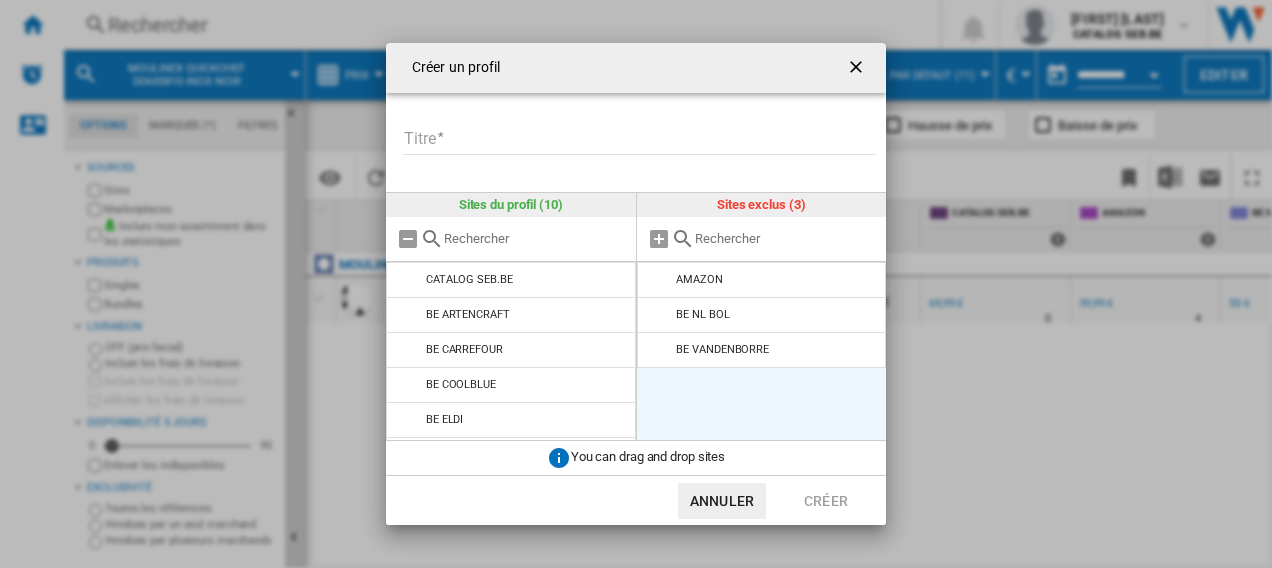 click at bounding box center [660, 315] 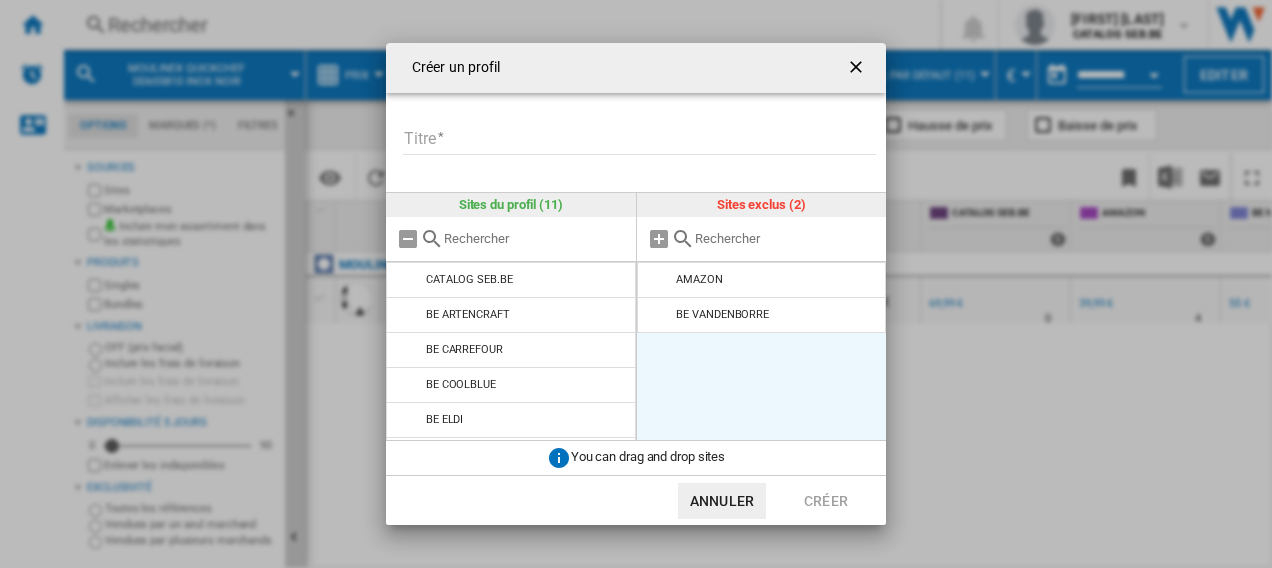 click at bounding box center (660, 315) 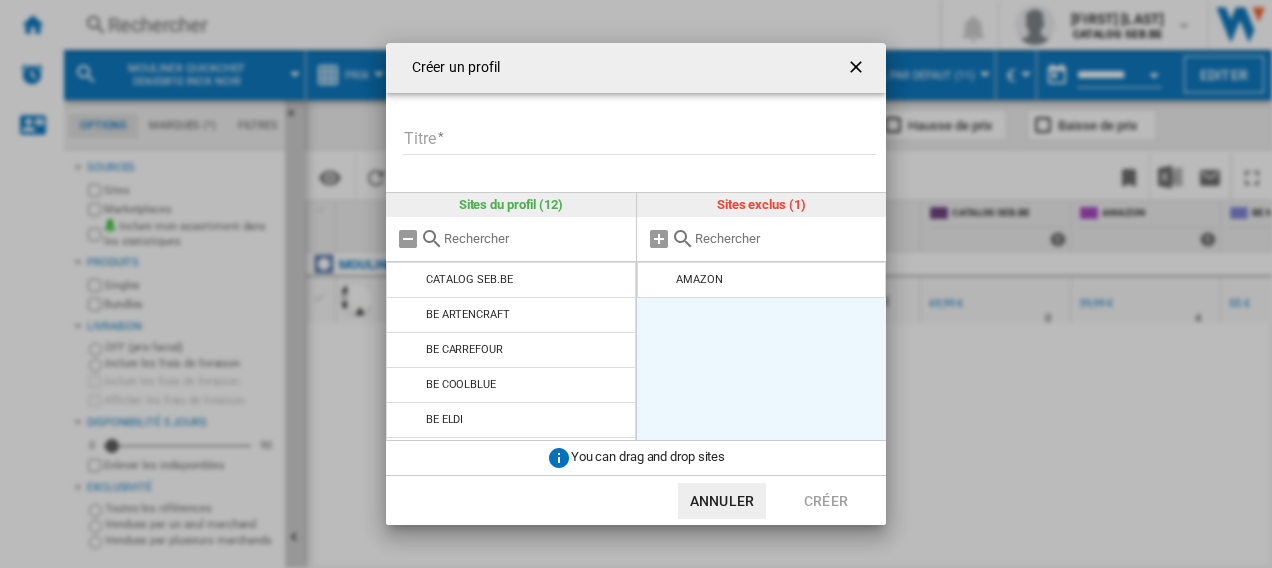 click on "Titre" at bounding box center [639, 140] 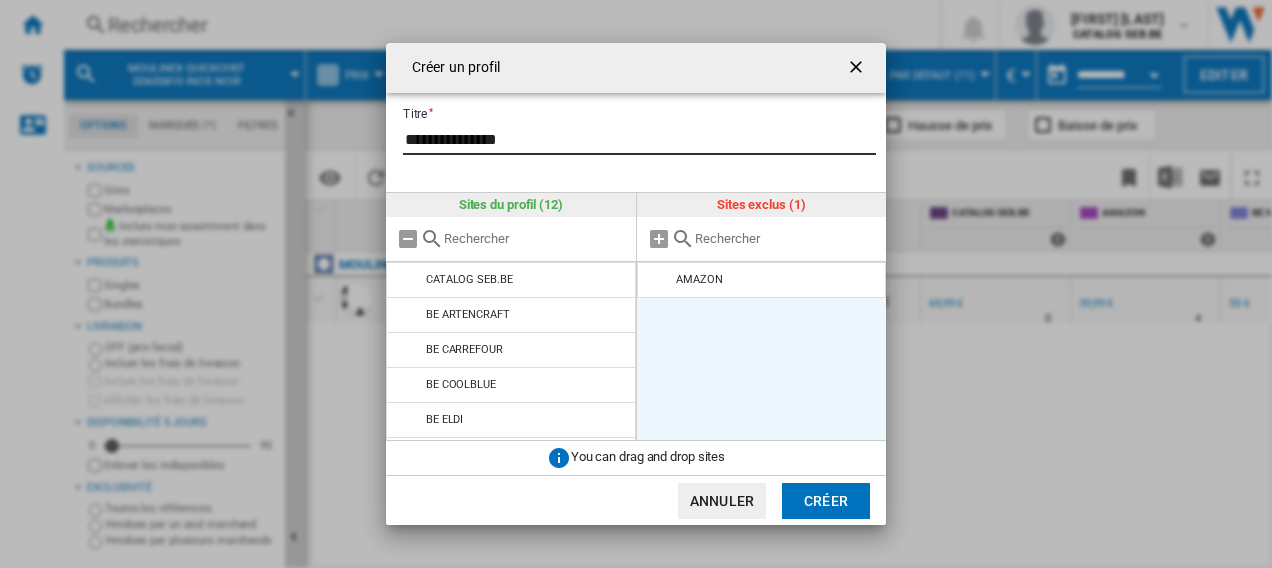 type on "**********" 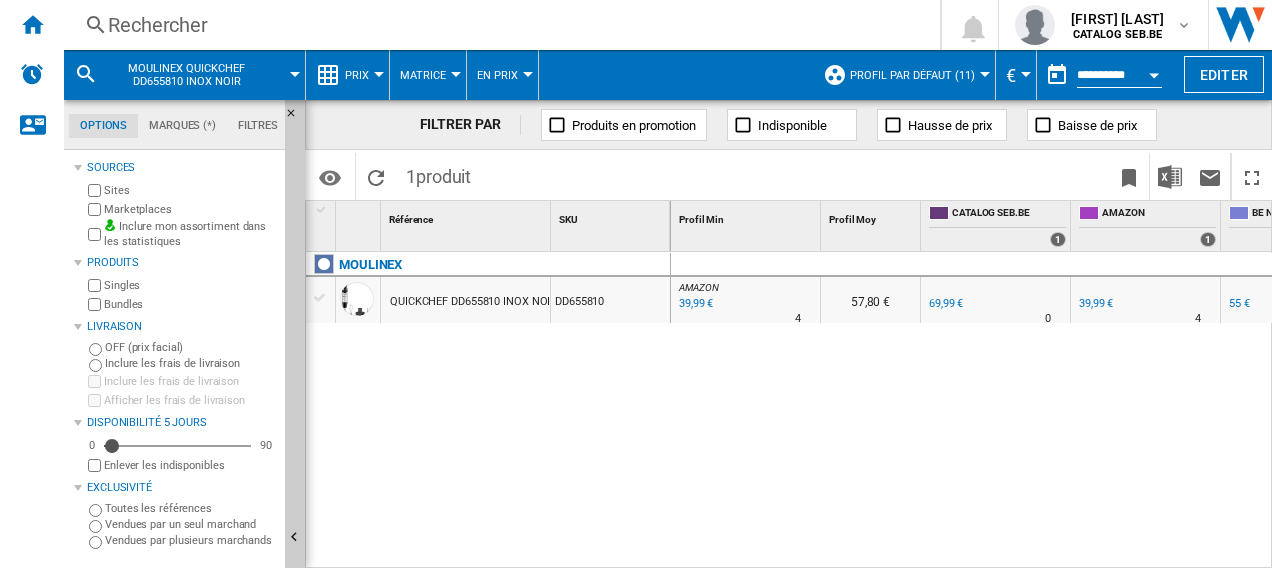 click on "Profil par défaut (11)" at bounding box center (912, 75) 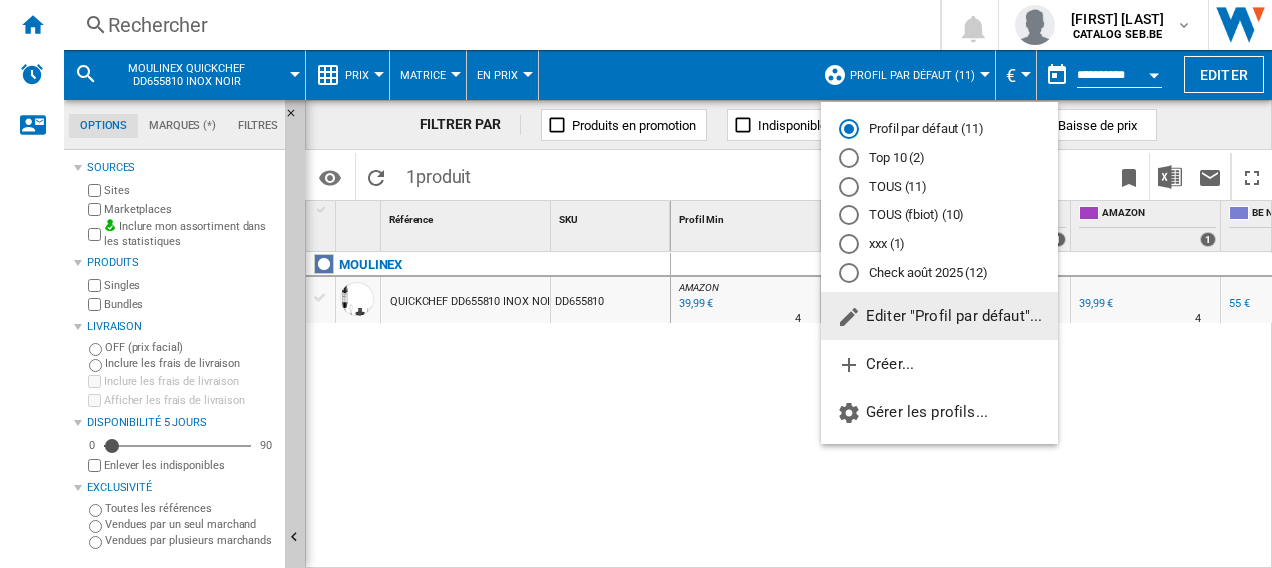 click at bounding box center (849, 273) 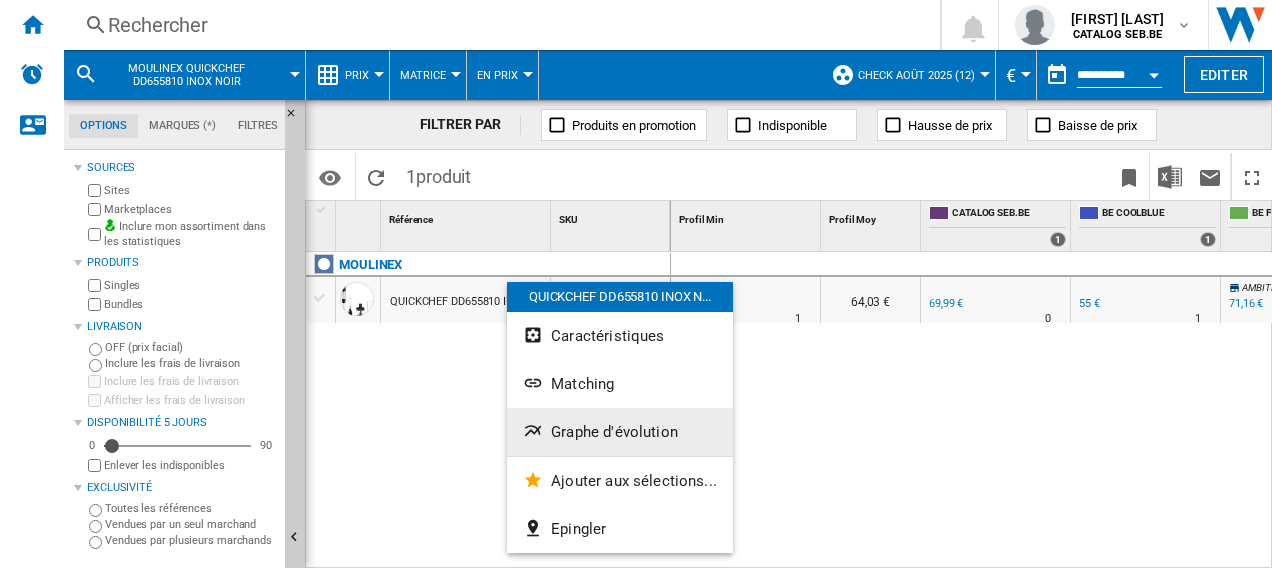 click on "Graphe d'évolution" at bounding box center [614, 432] 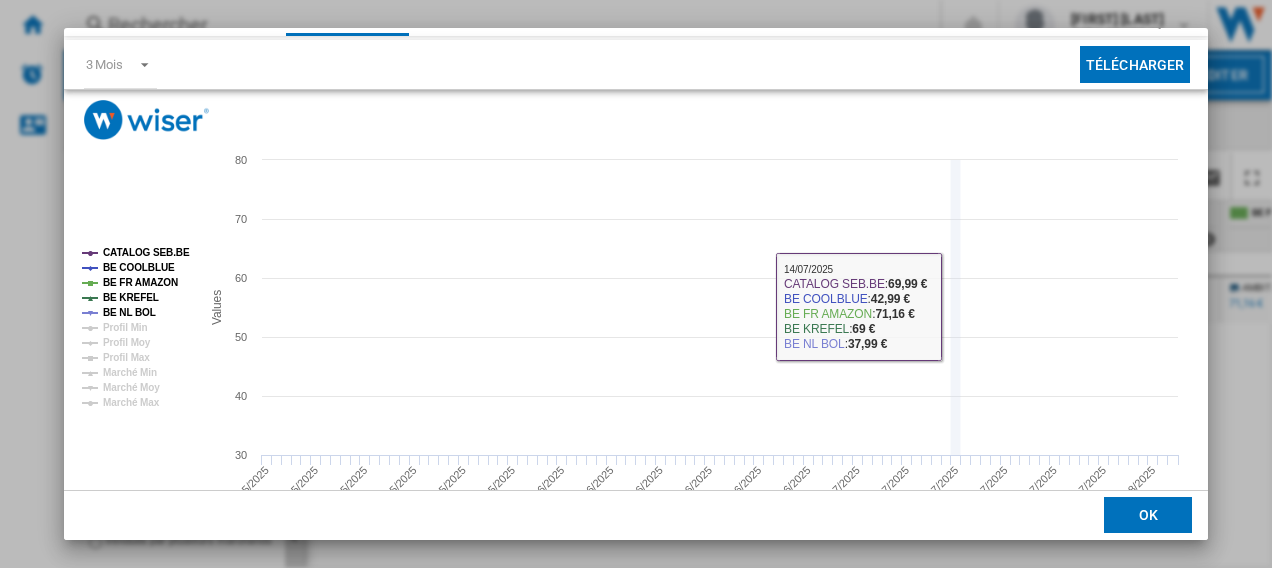 scroll, scrollTop: 132, scrollLeft: 0, axis: vertical 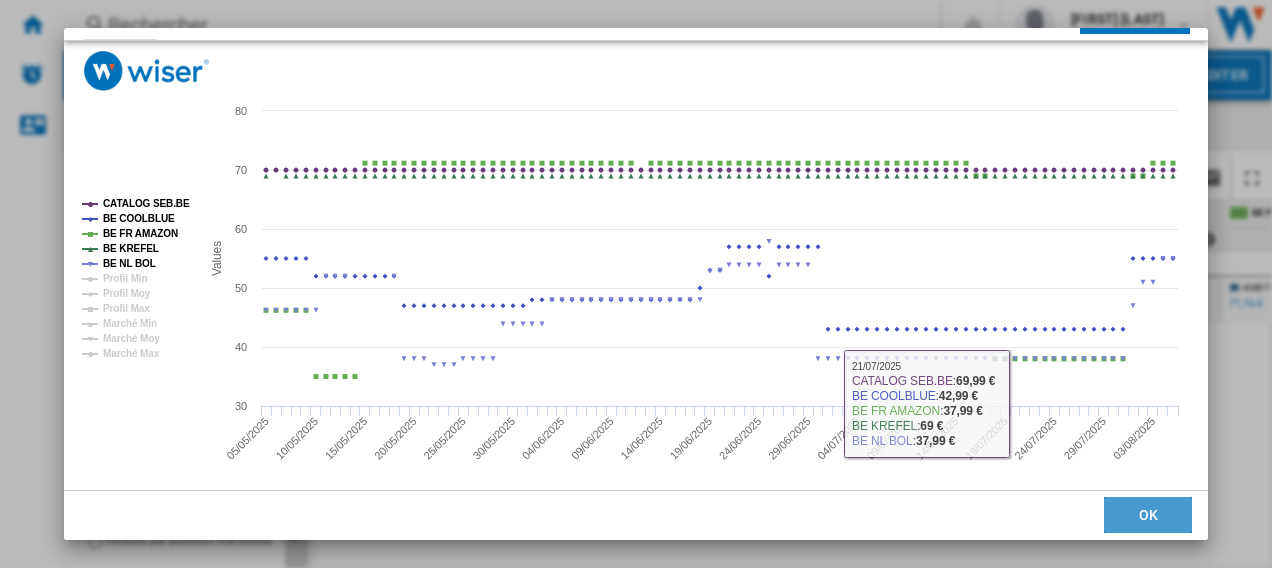 click on "OK" 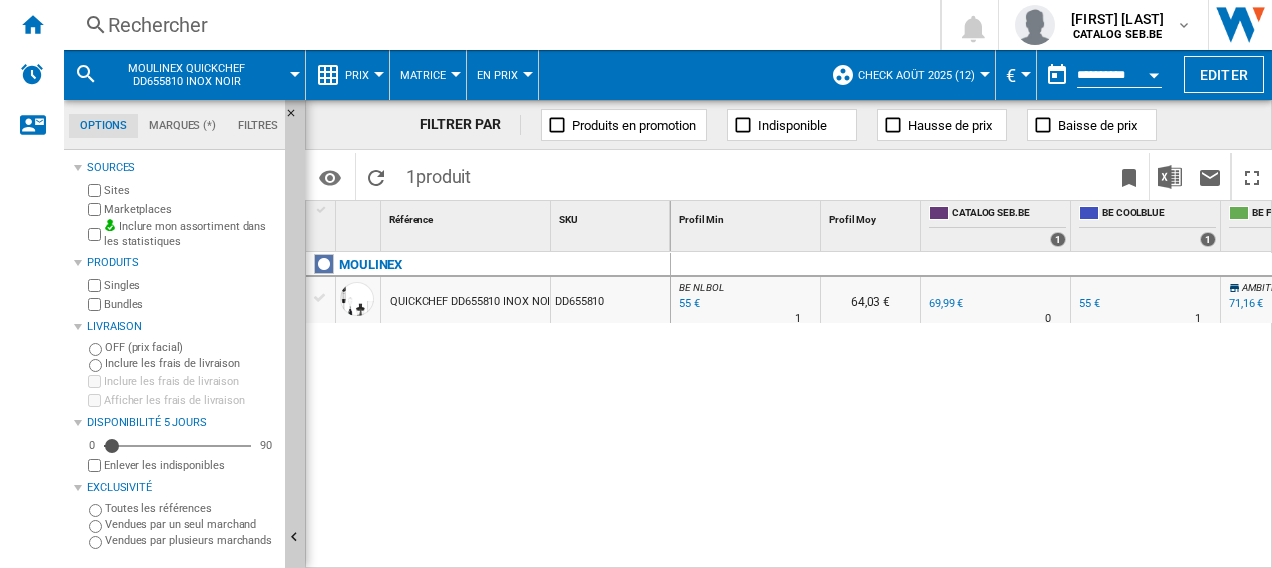scroll, scrollTop: 0, scrollLeft: 46, axis: horizontal 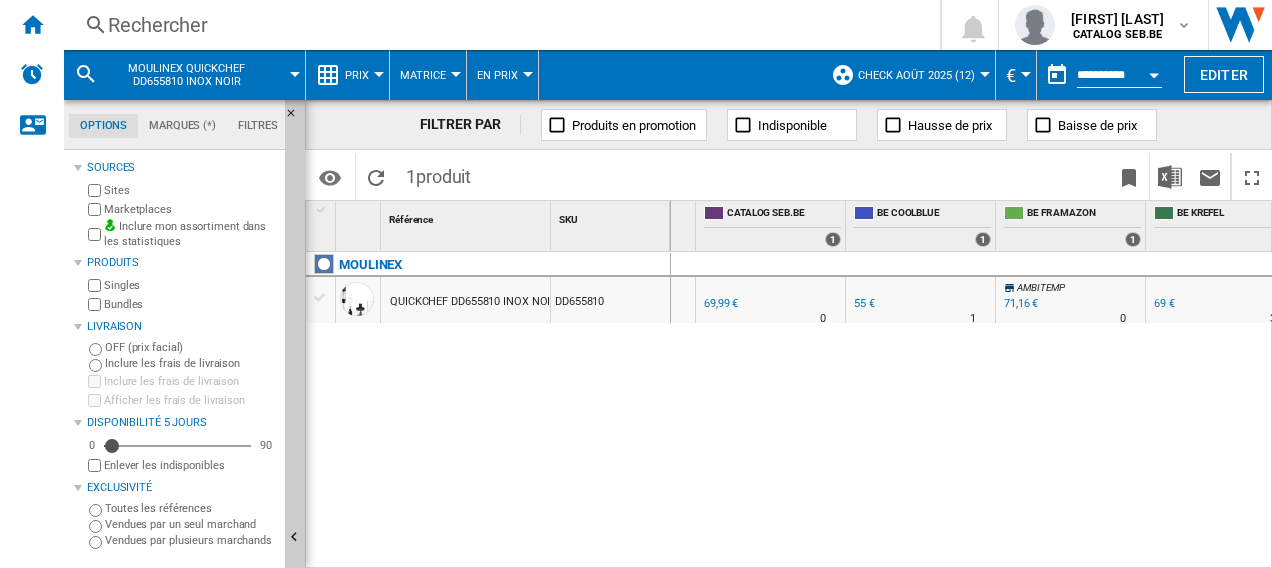 click on "71,16 €" at bounding box center [1021, 303] 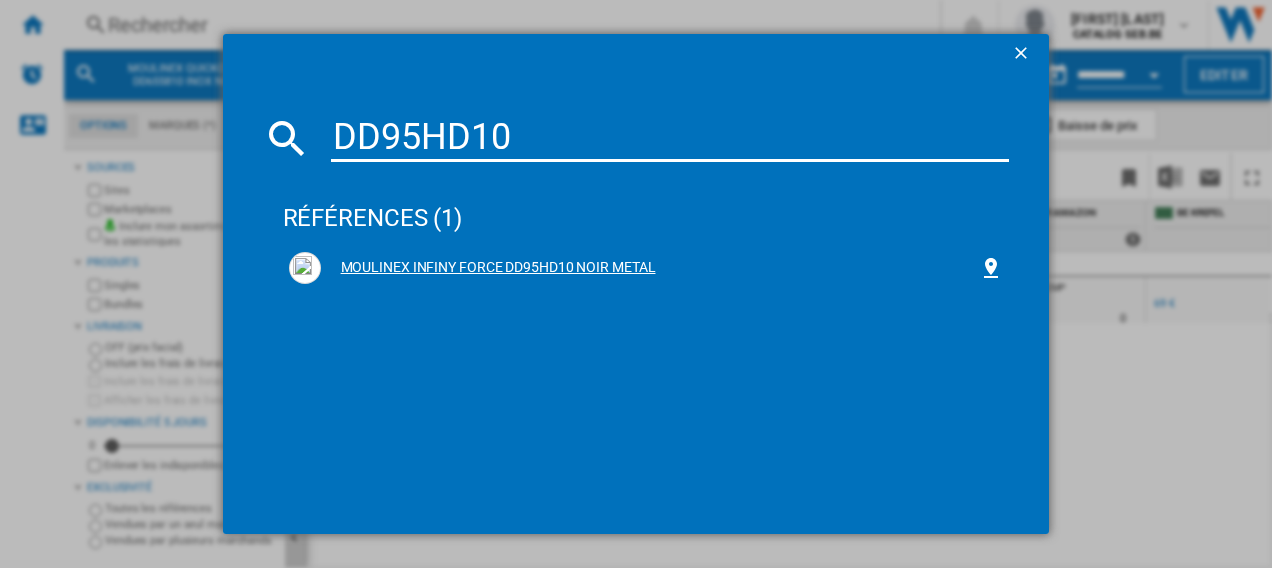 type on "DD95HD10" 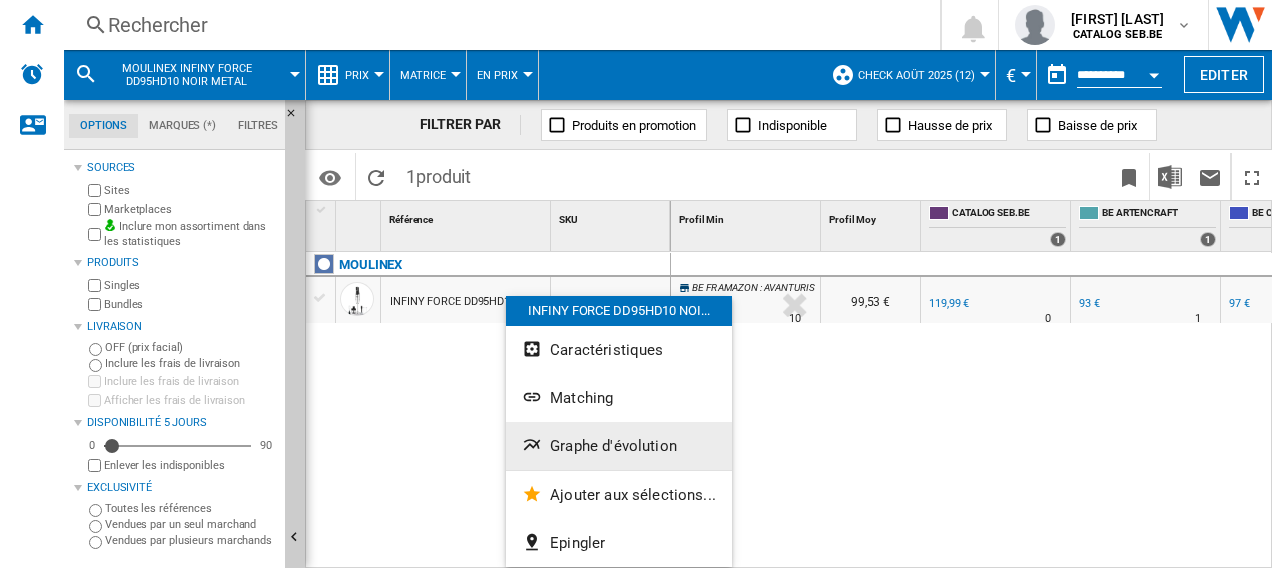 click on "Graphe d'évolution" at bounding box center (613, 446) 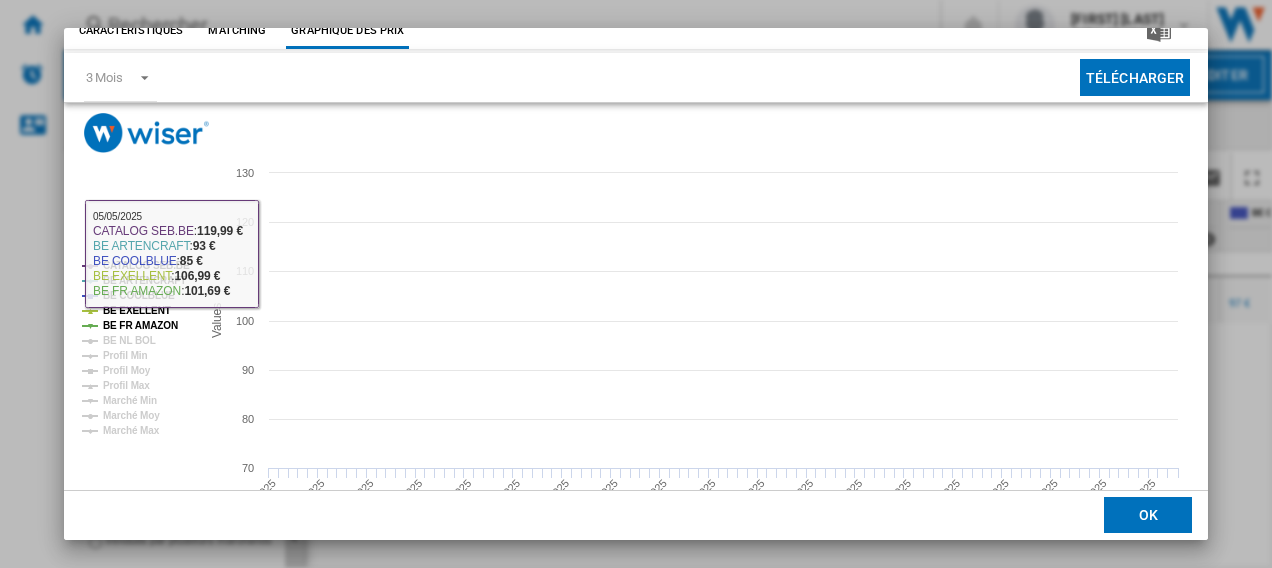 scroll, scrollTop: 132, scrollLeft: 0, axis: vertical 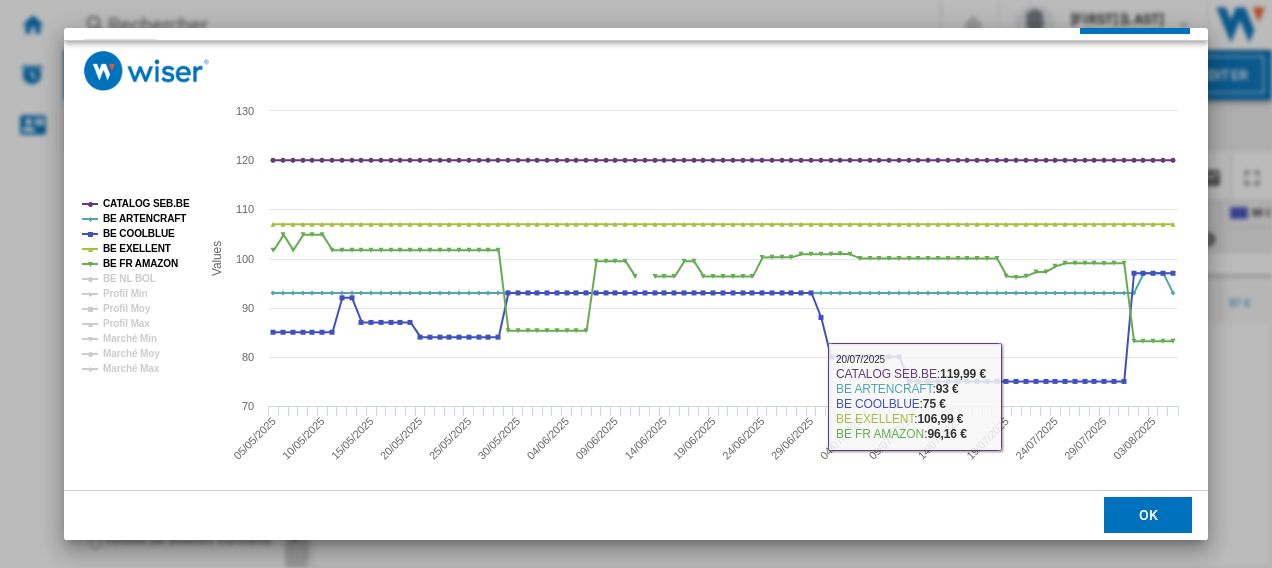 click on "OK" 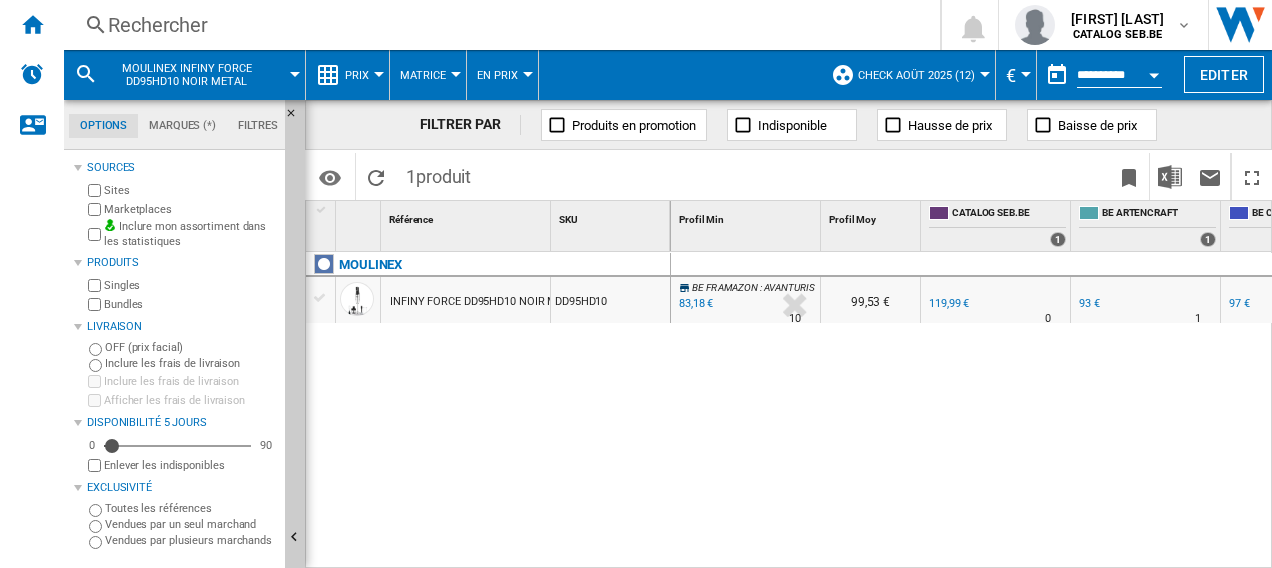 click on "Rechercher" at bounding box center [498, 25] 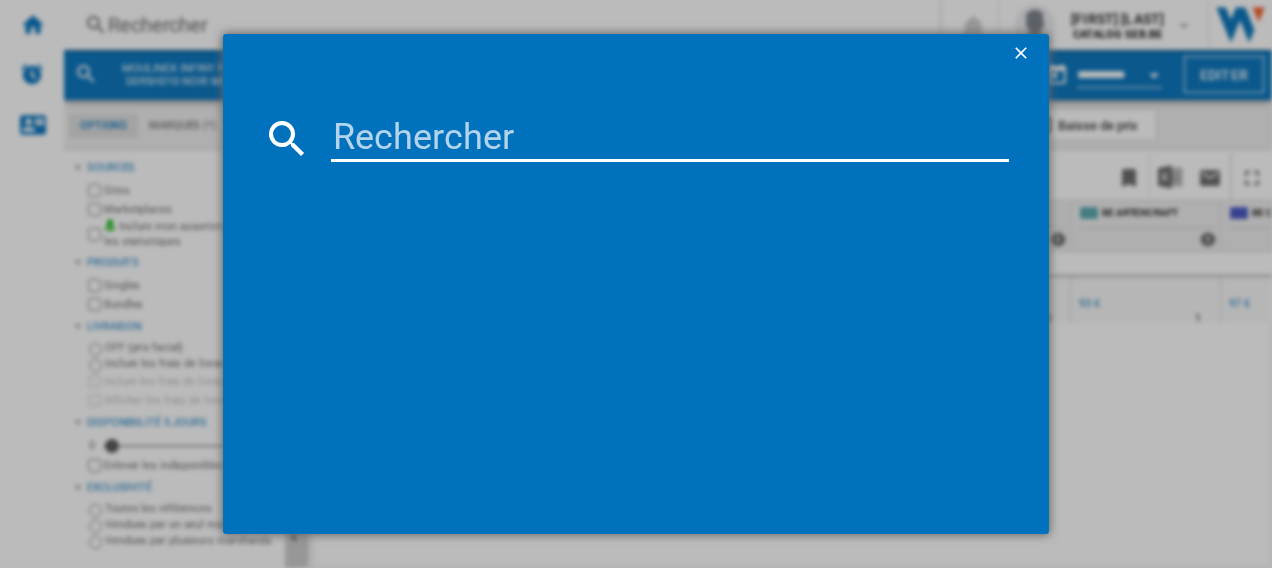 click at bounding box center [670, 138] 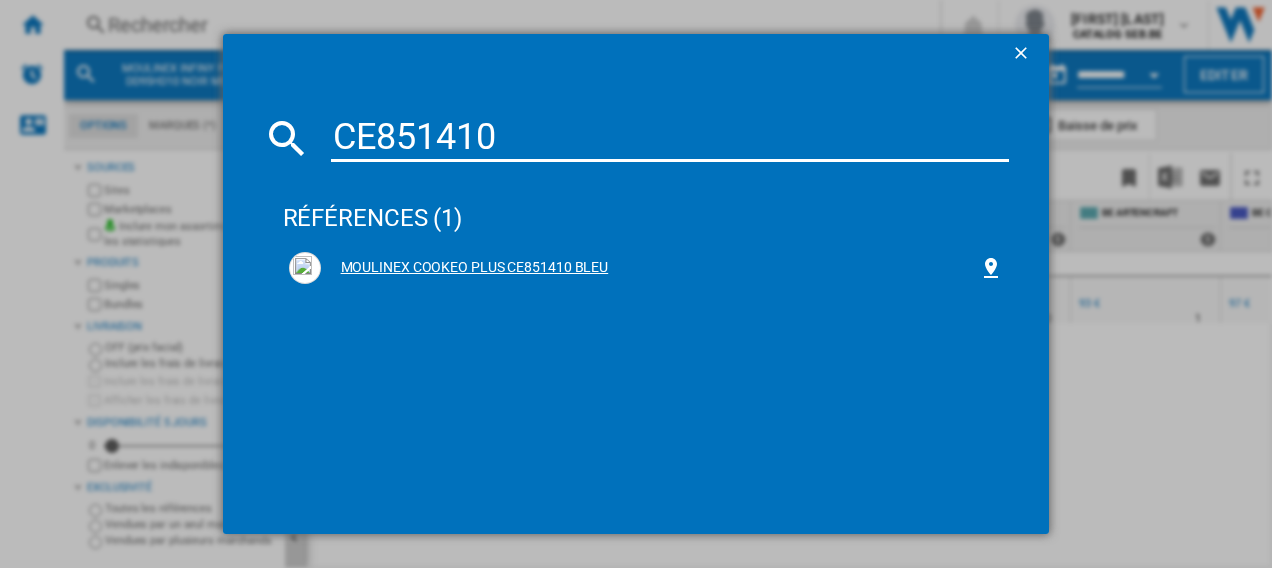 type on "CE851410" 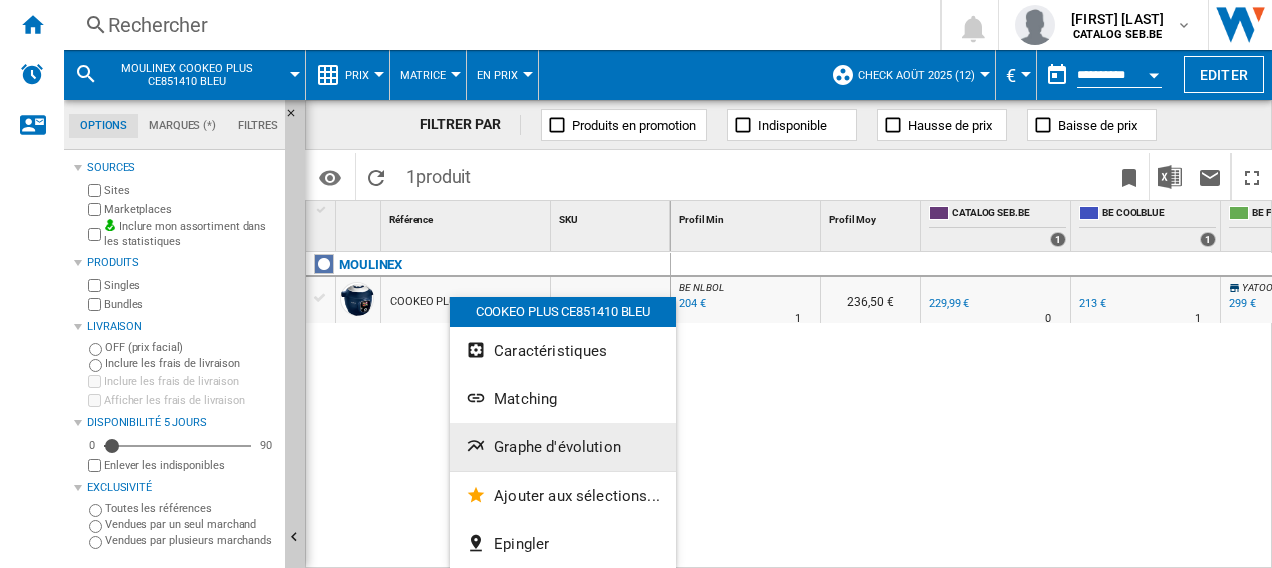 click on "Graphe d'évolution" at bounding box center [557, 447] 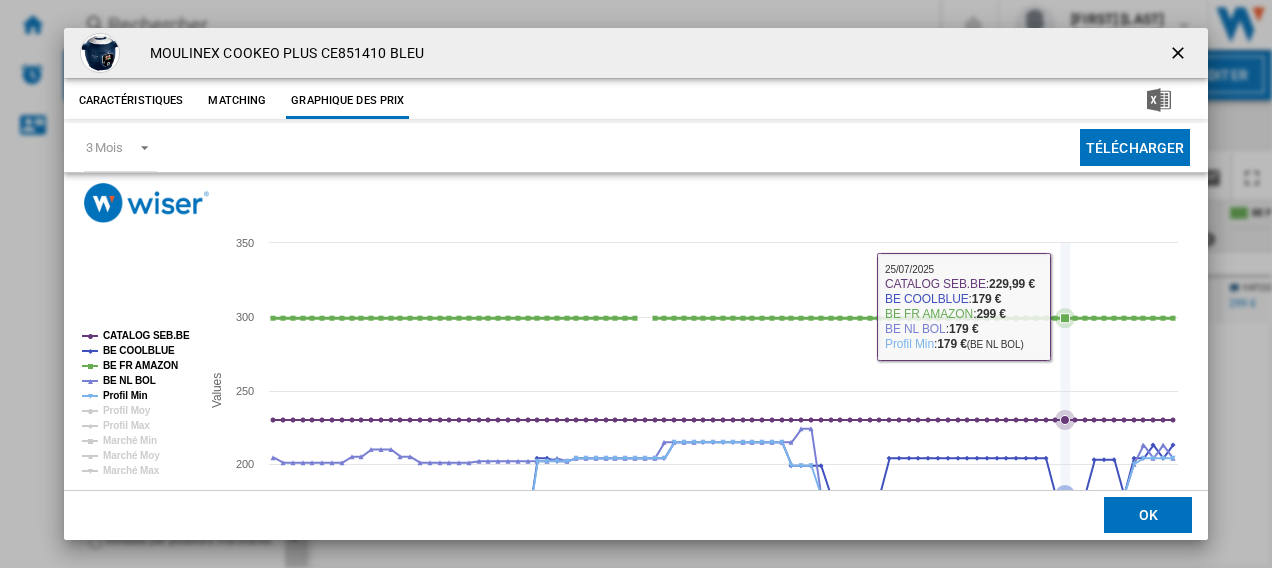 scroll, scrollTop: 100, scrollLeft: 0, axis: vertical 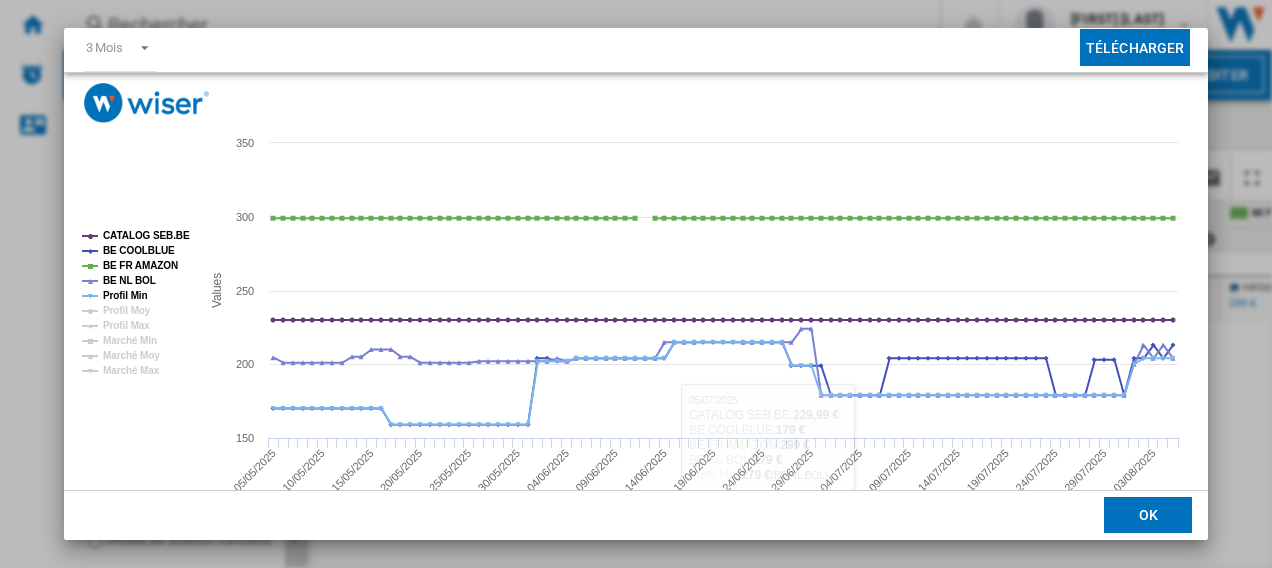 drag, startPoint x: 1141, startPoint y: 524, endPoint x: 1143, endPoint y: 486, distance: 38.052597 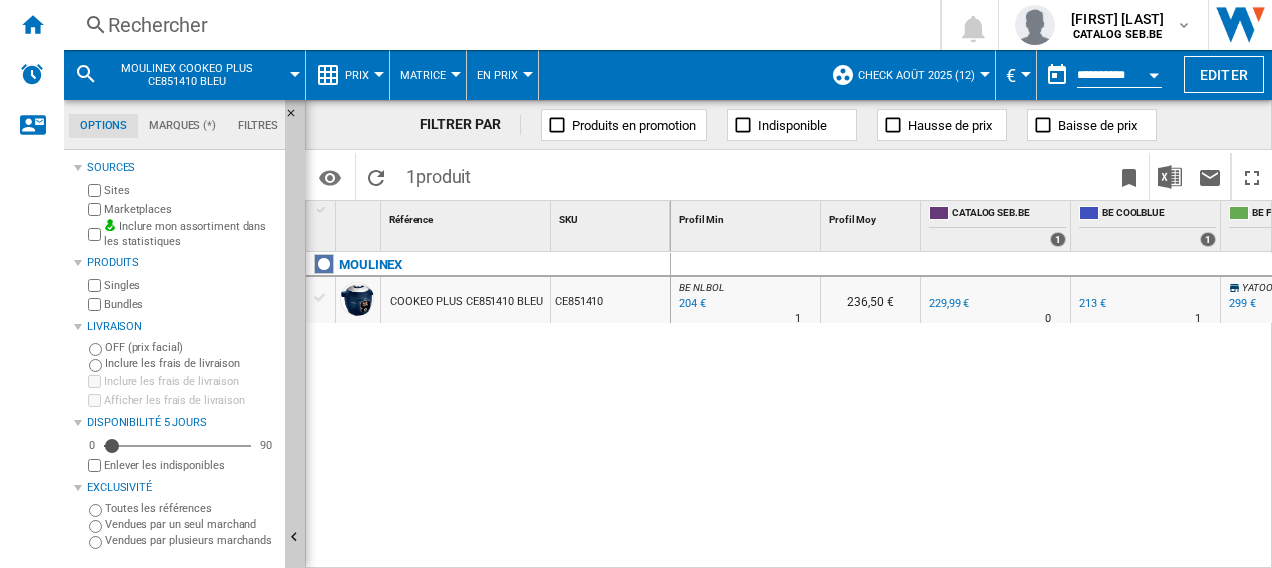 click on "Rechercher" at bounding box center (498, 25) 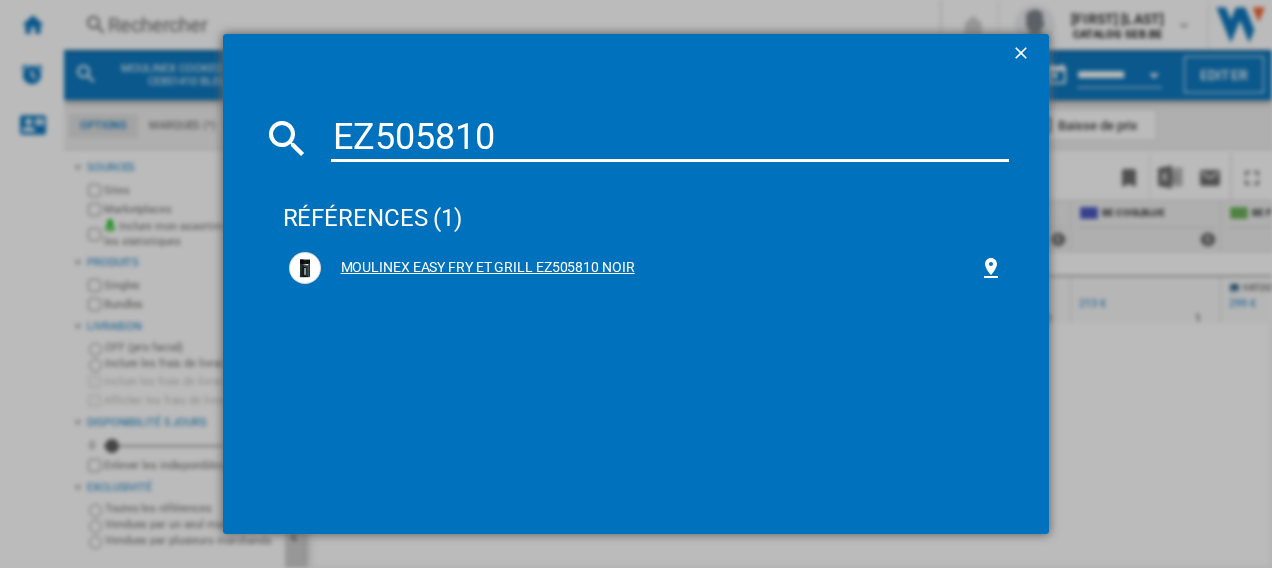 type on "EZ505810" 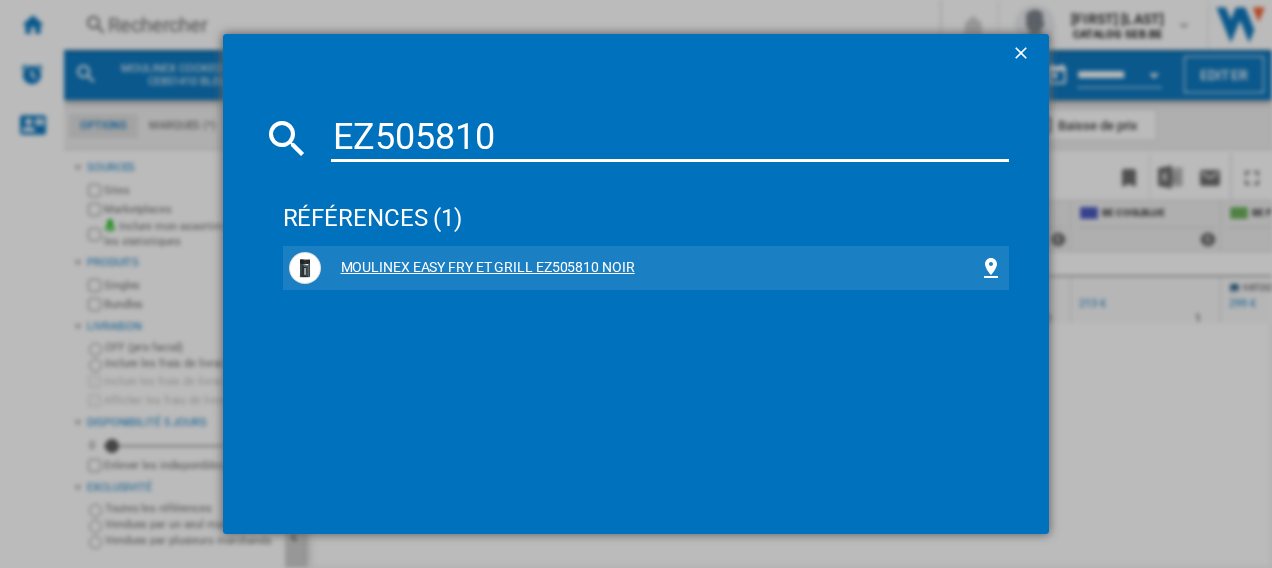 click on "MOULINEX EASY FRY ET GRILL EZ505810 NOIR" at bounding box center [650, 268] 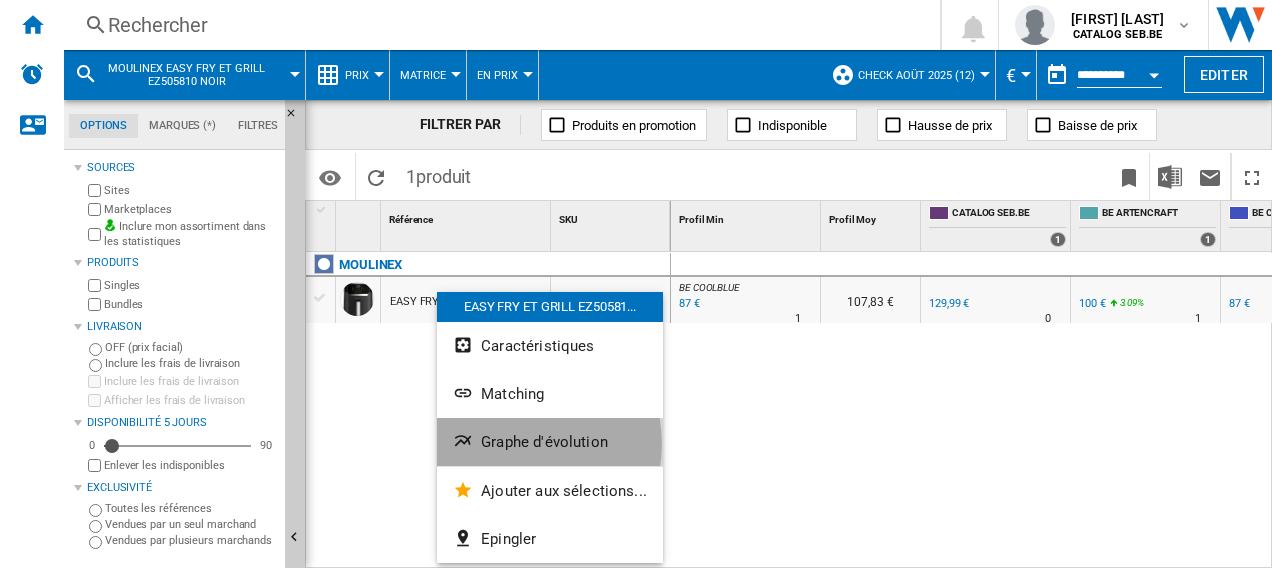 click on "Graphe d'évolution" at bounding box center (544, 442) 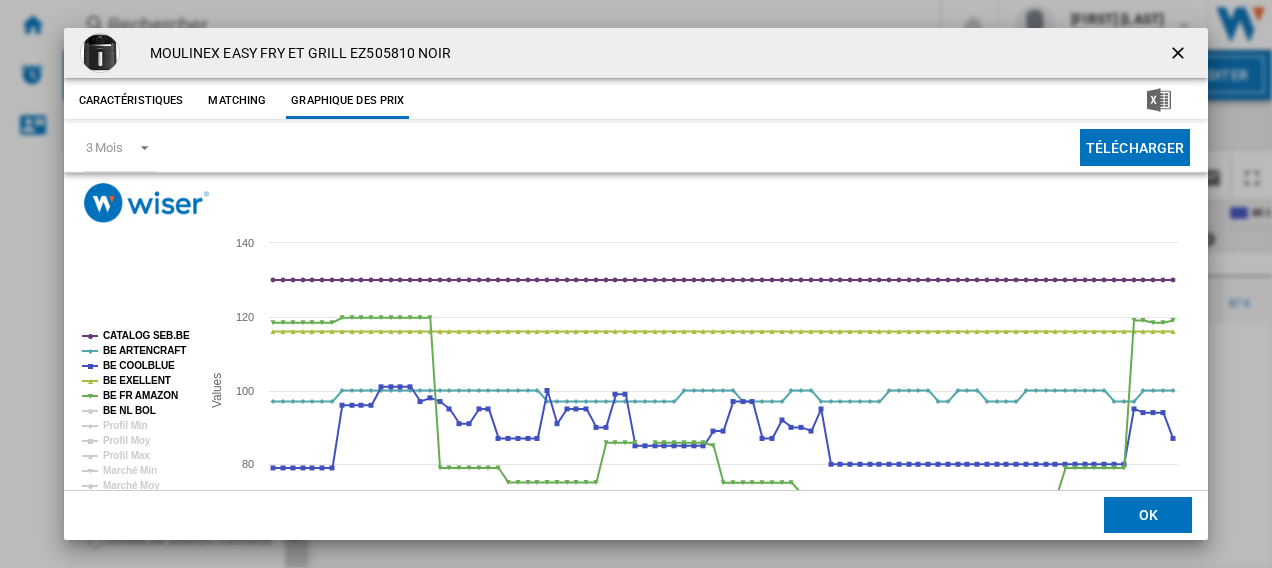 click on "BE NL BOL" 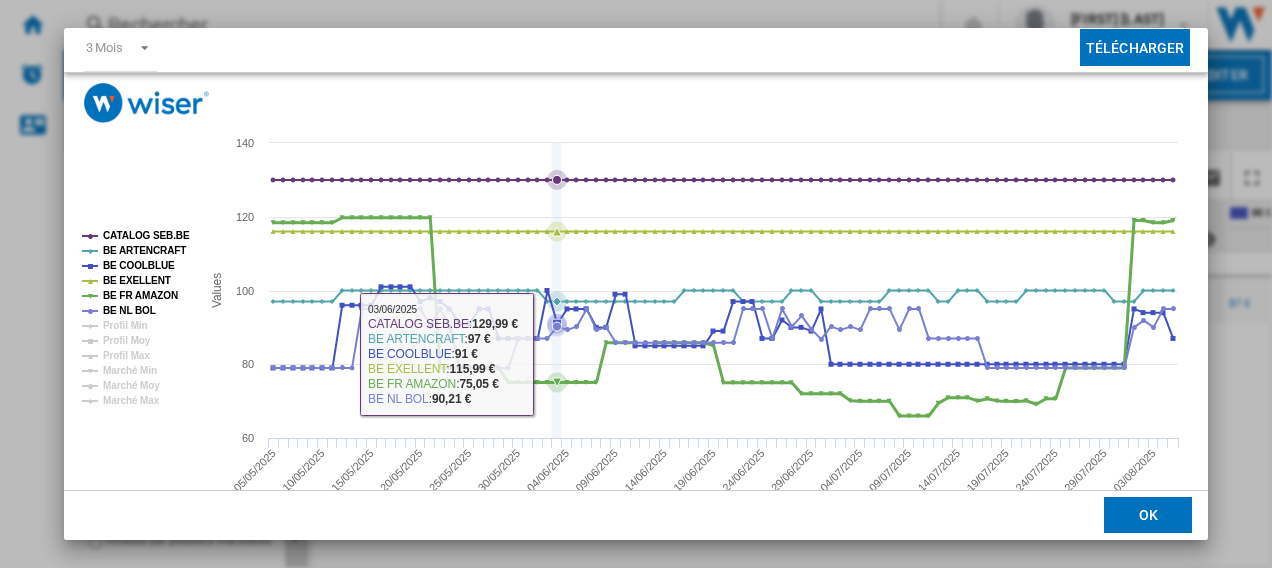 scroll, scrollTop: 132, scrollLeft: 0, axis: vertical 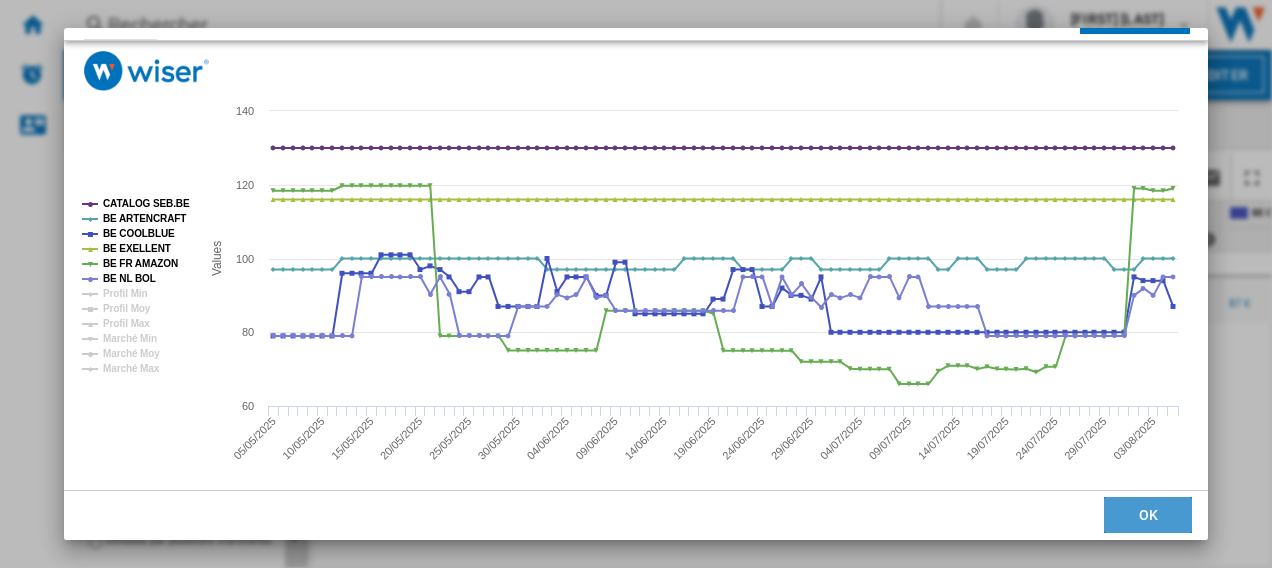click on "OK" 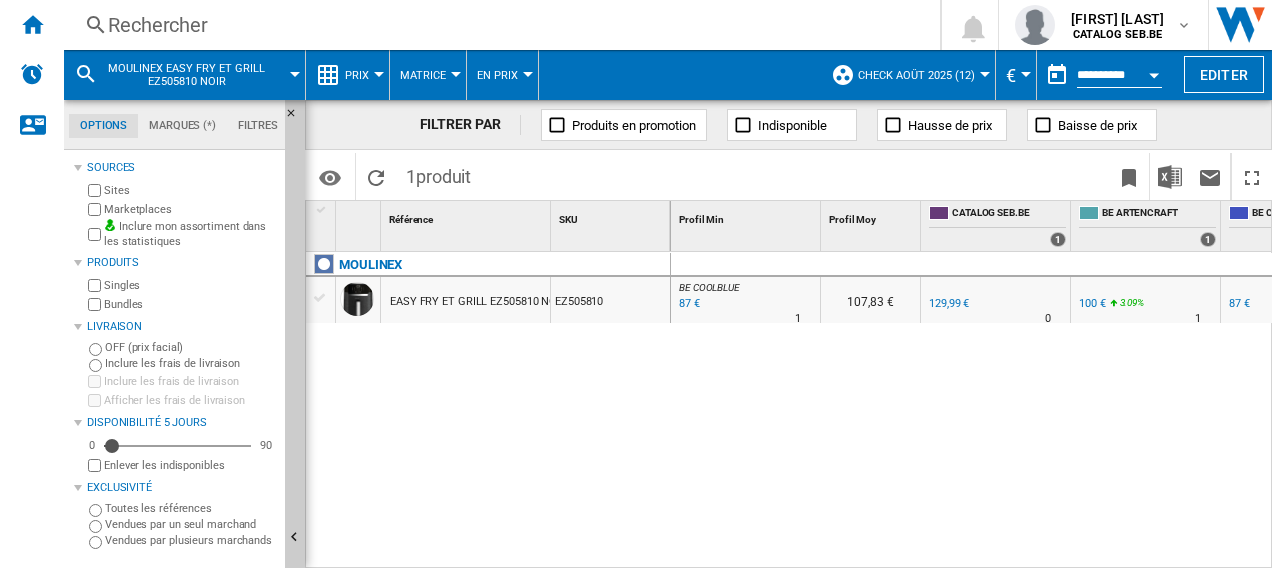 click on "Rechercher" at bounding box center (498, 25) 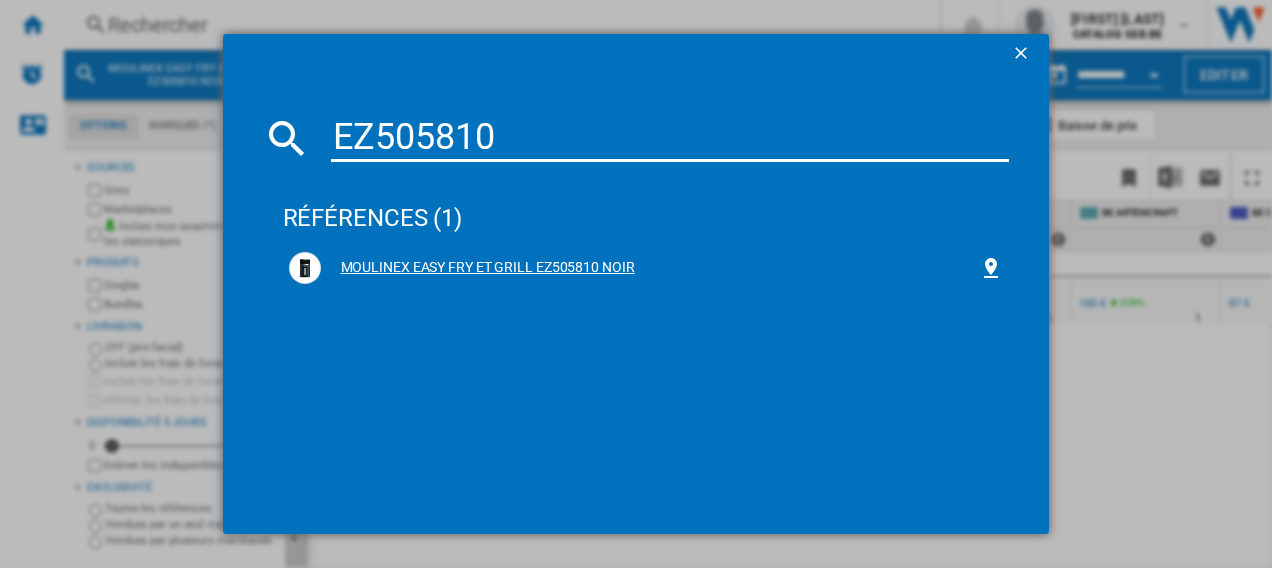 type on "EZ505810" 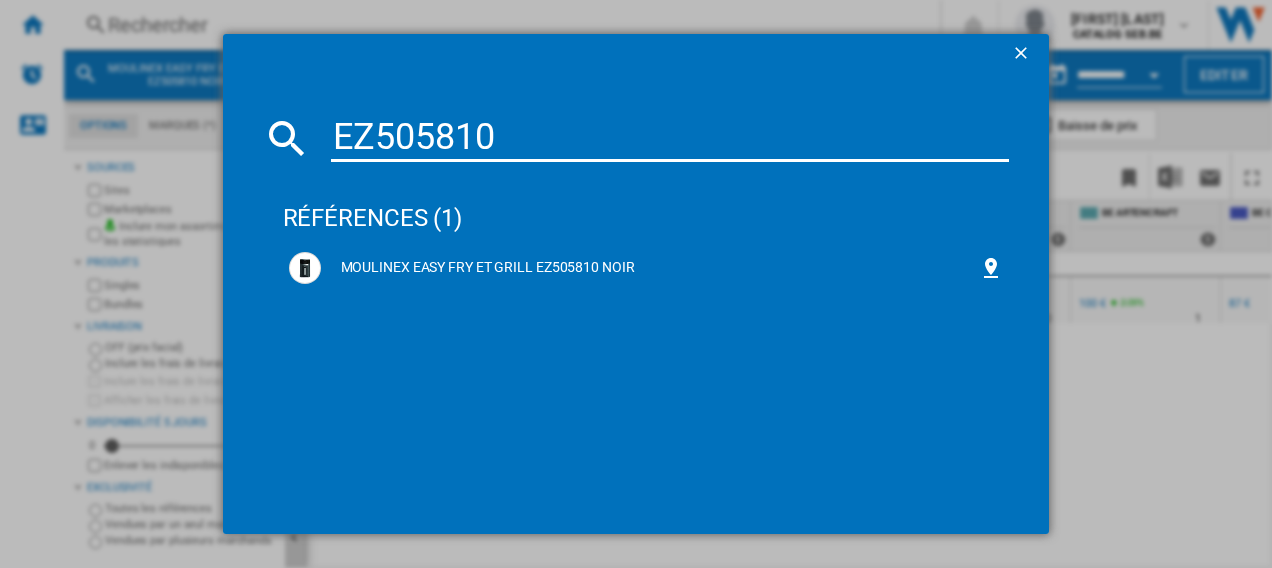 click at bounding box center [1023, 55] 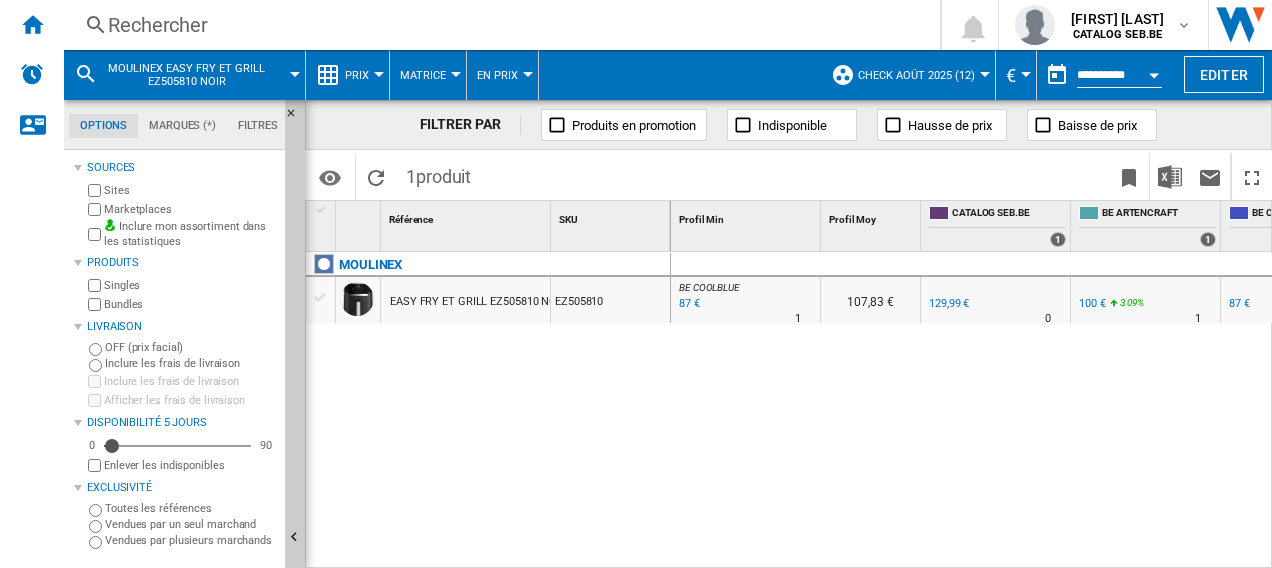 click on "Rechercher" at bounding box center (498, 25) 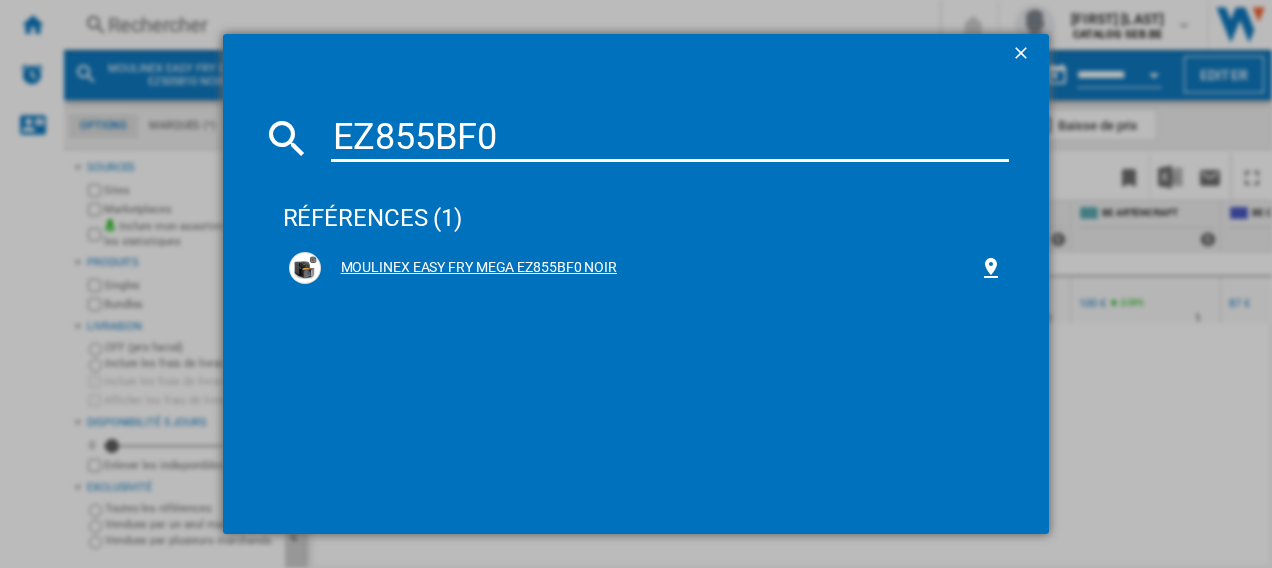 type on "EZ855BF0" 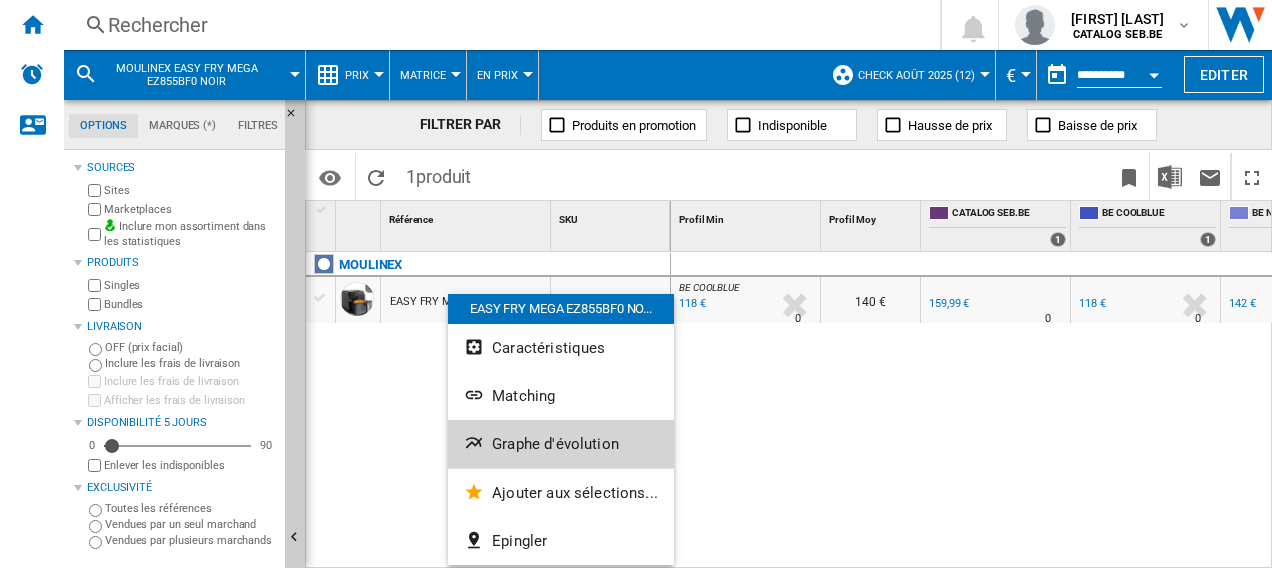click on "Graphe d'évolution" at bounding box center [555, 444] 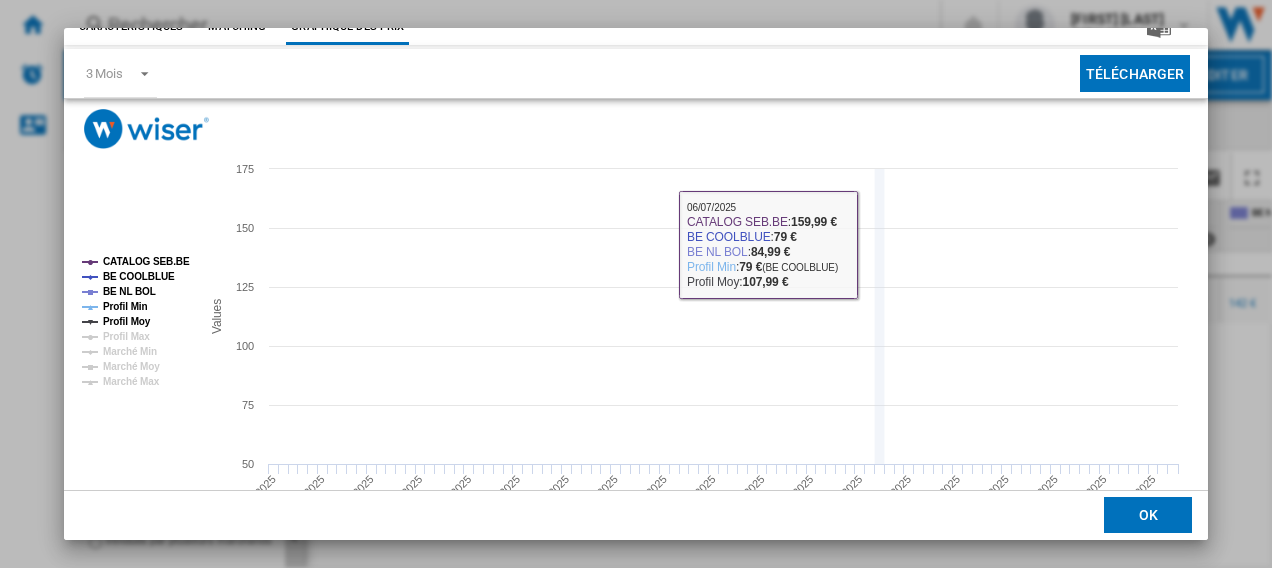 scroll, scrollTop: 100, scrollLeft: 0, axis: vertical 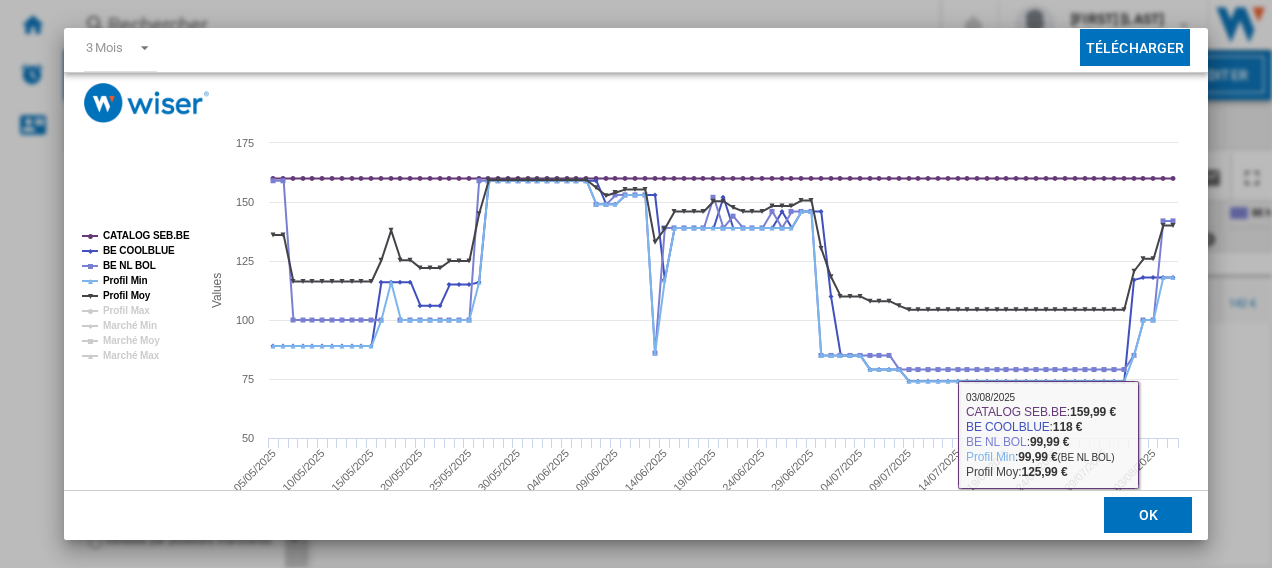 click on "OK" 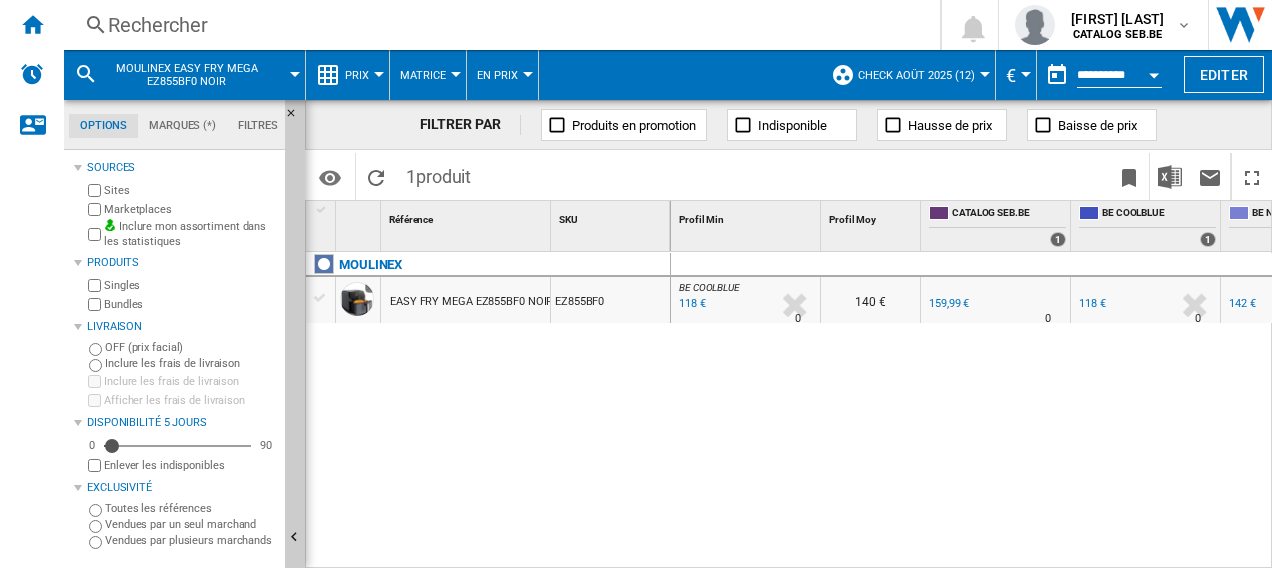 click on "Rechercher" at bounding box center (498, 25) 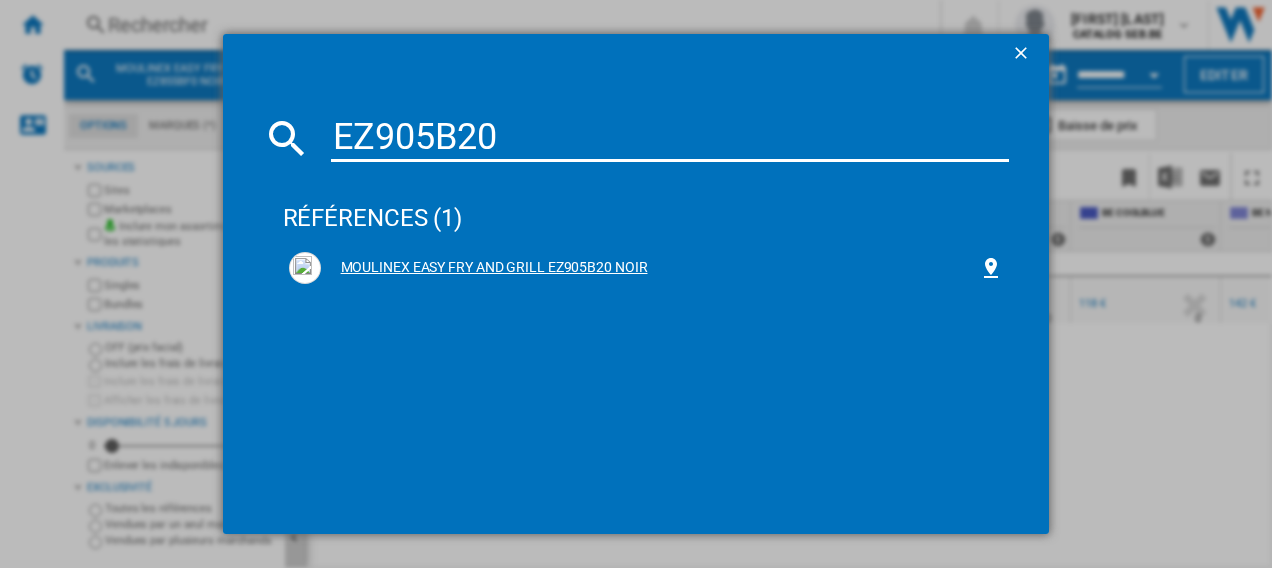 type on "EZ905B20" 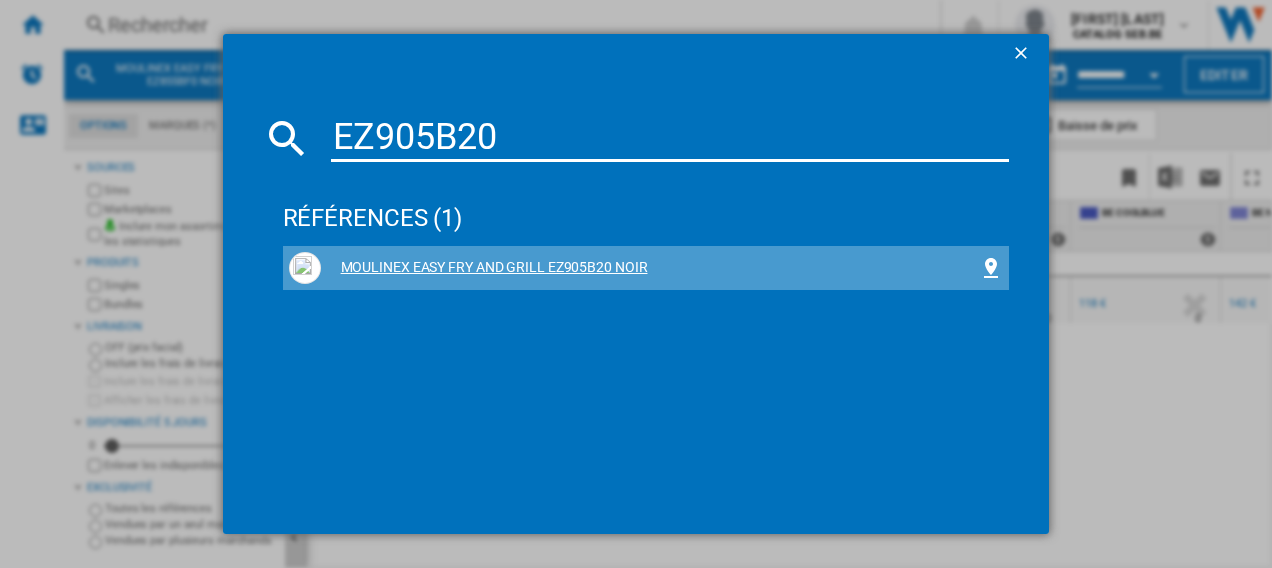 click on "MOULINEX EASY FRY AND GRILL EZ905B20 NOIR" at bounding box center [650, 268] 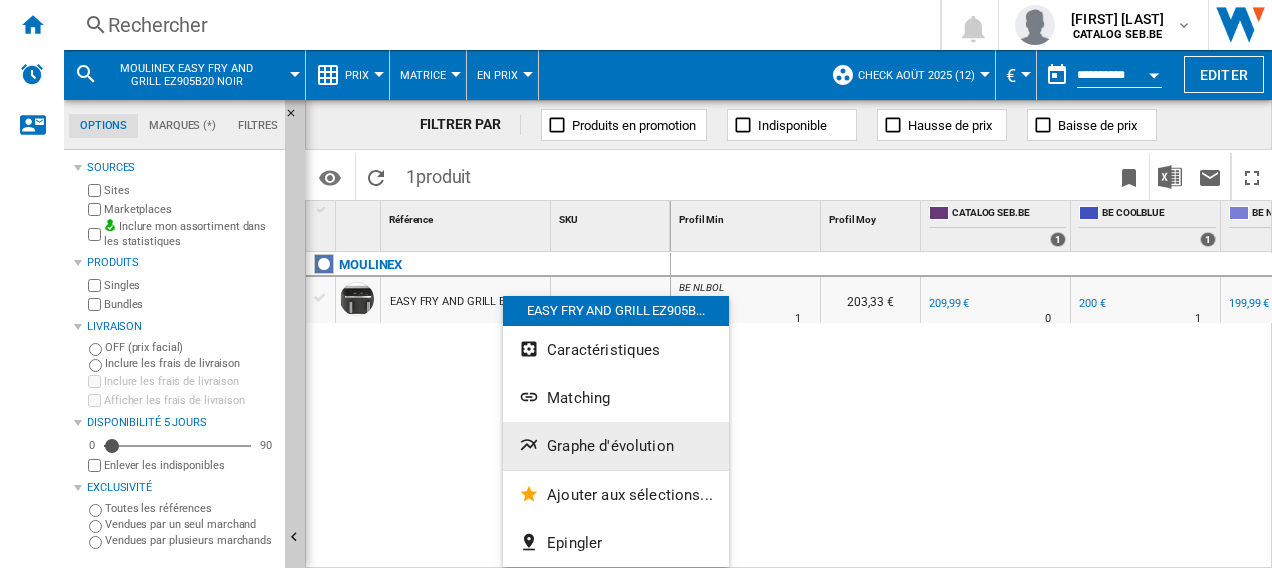 click on "Graphe d'évolution" at bounding box center [616, 446] 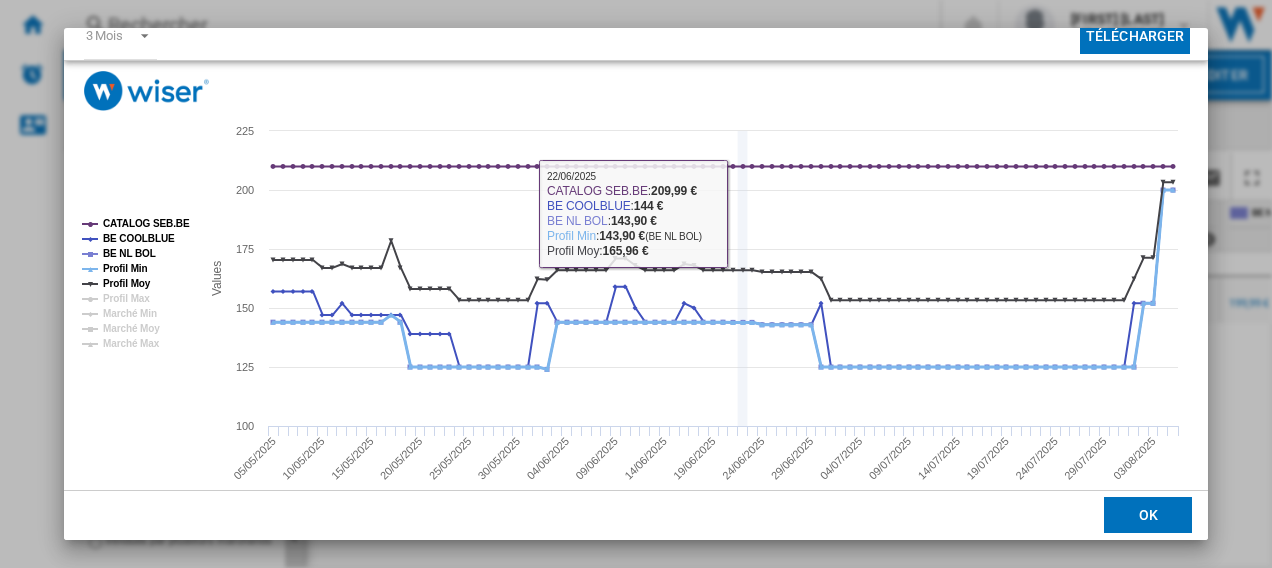 scroll, scrollTop: 132, scrollLeft: 0, axis: vertical 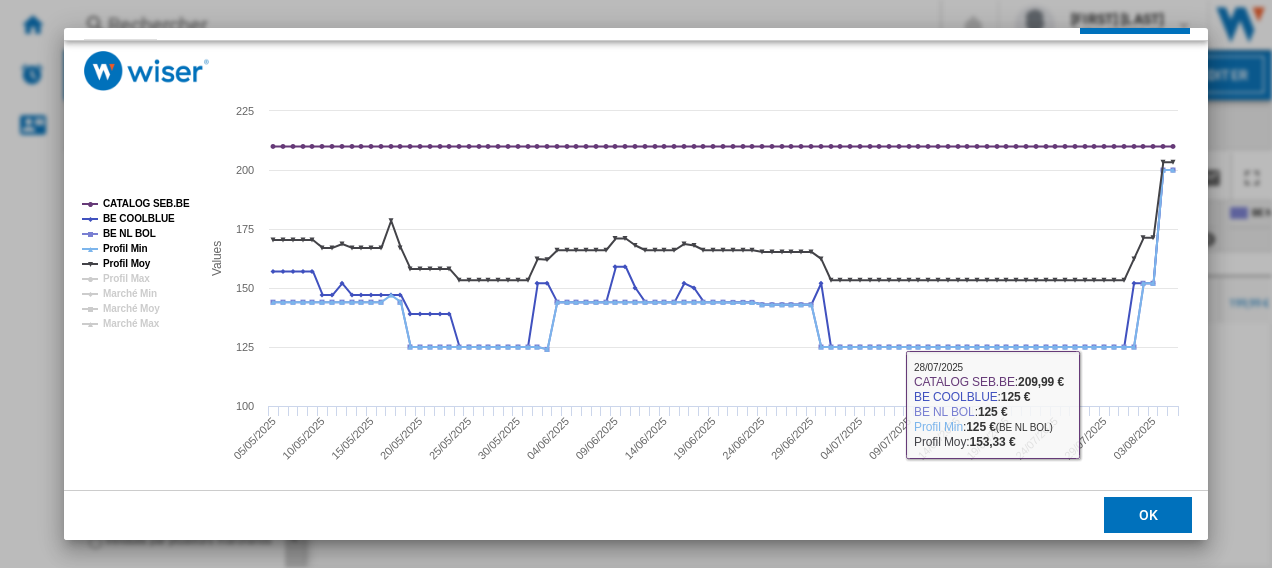 click on "OK" 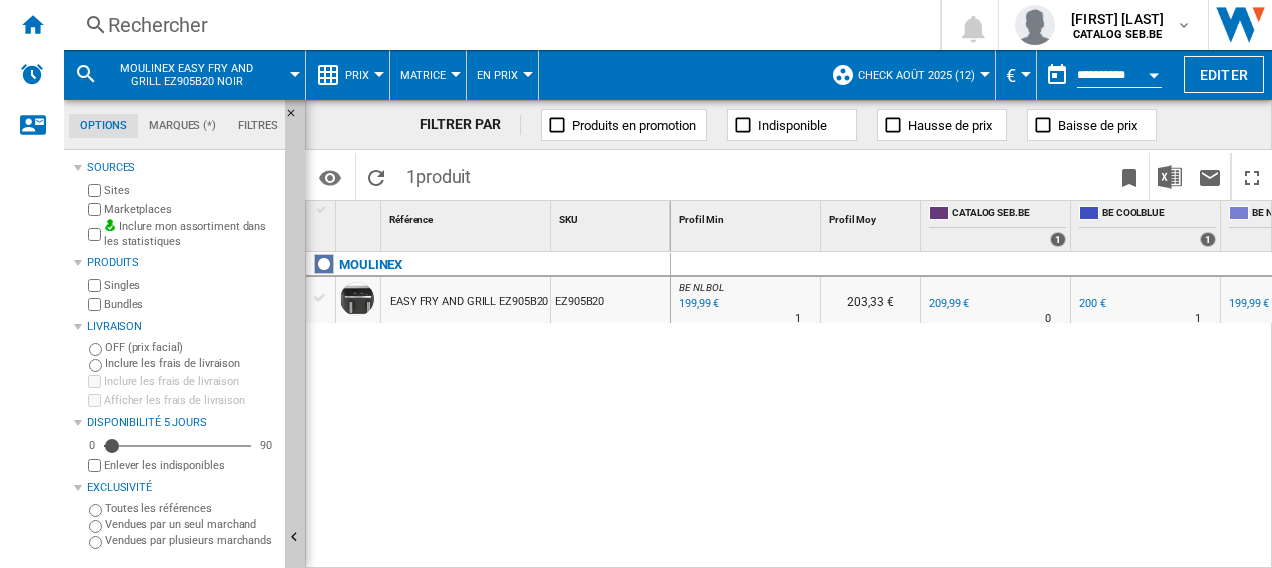 click on "Rechercher" at bounding box center [498, 25] 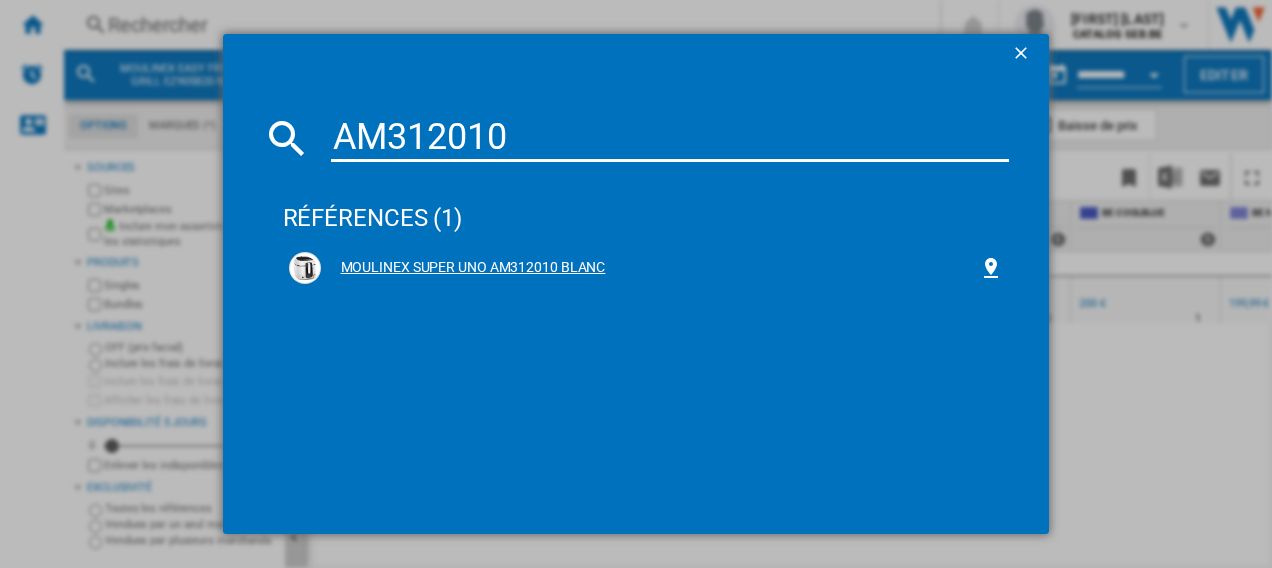 type on "AM312010" 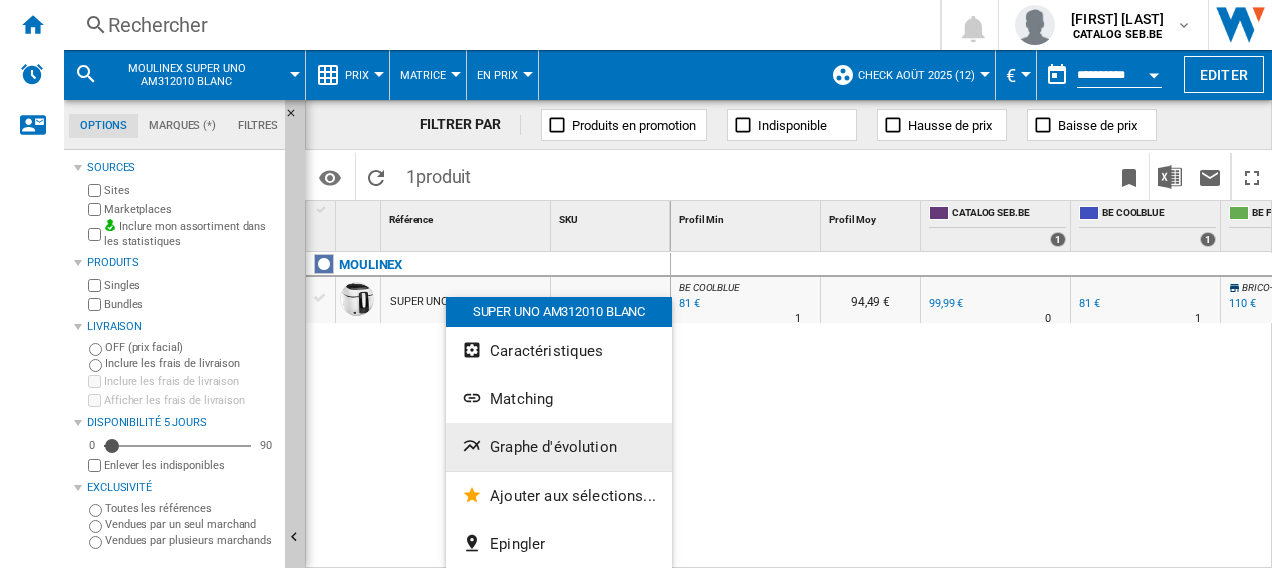 click on "Graphe d'évolution" at bounding box center (553, 447) 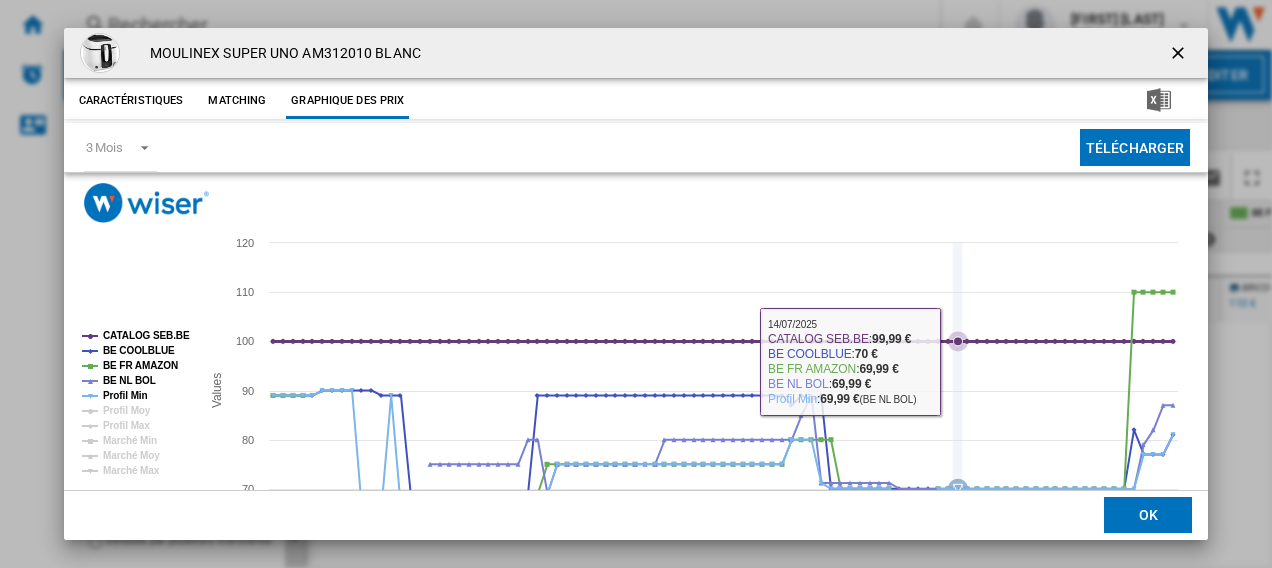 scroll, scrollTop: 100, scrollLeft: 0, axis: vertical 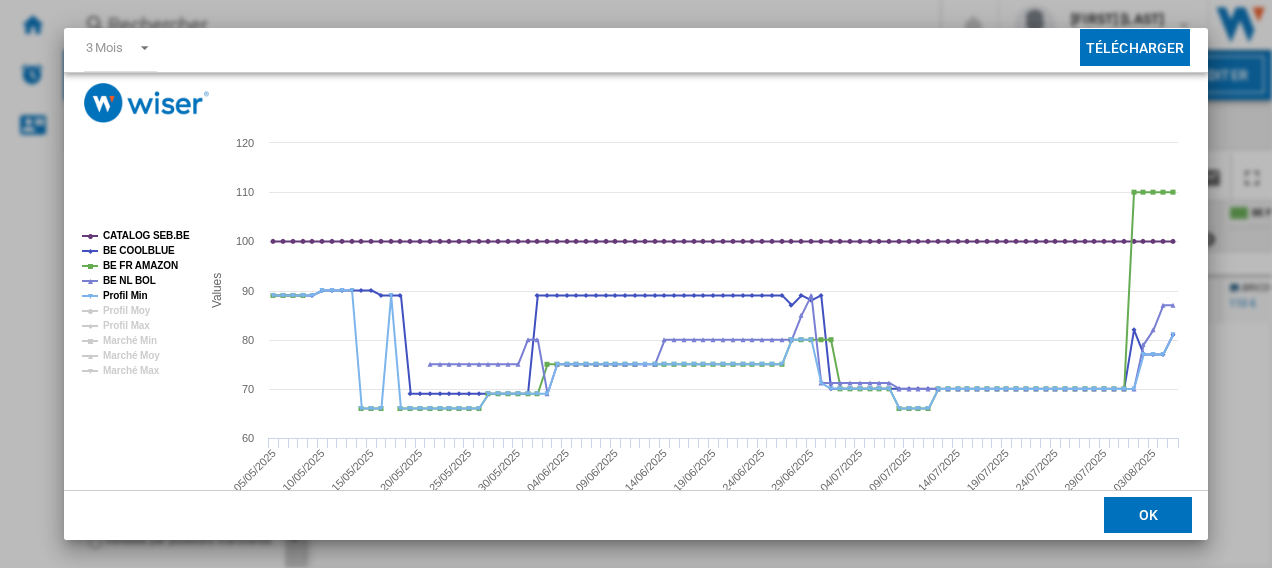 click on "OK" 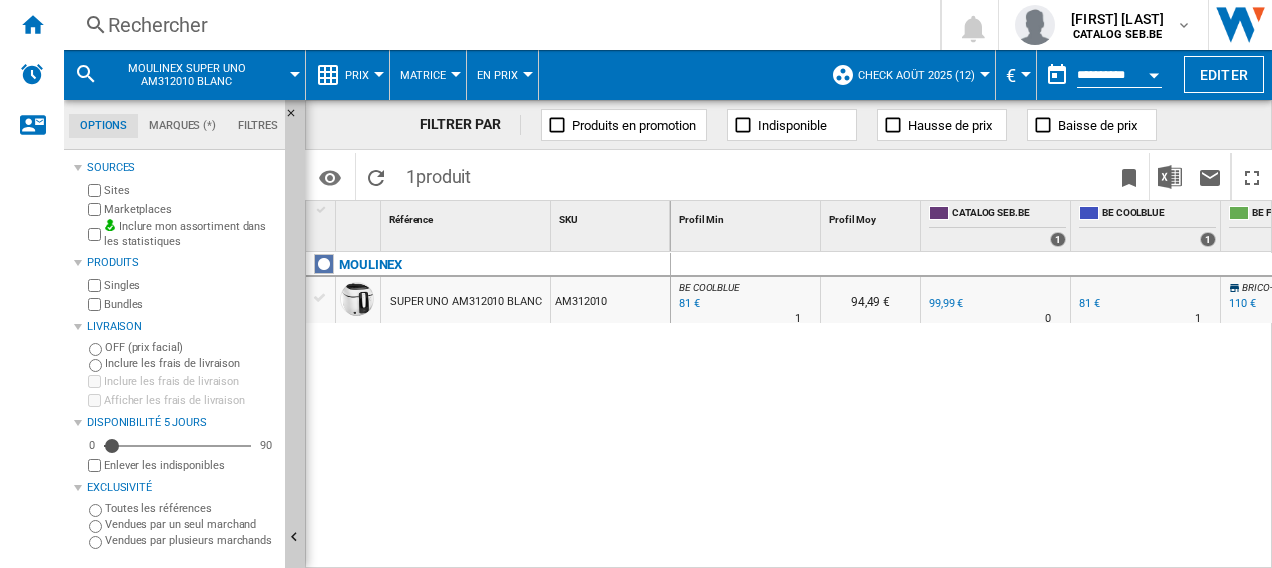 click on "Rechercher" at bounding box center [498, 25] 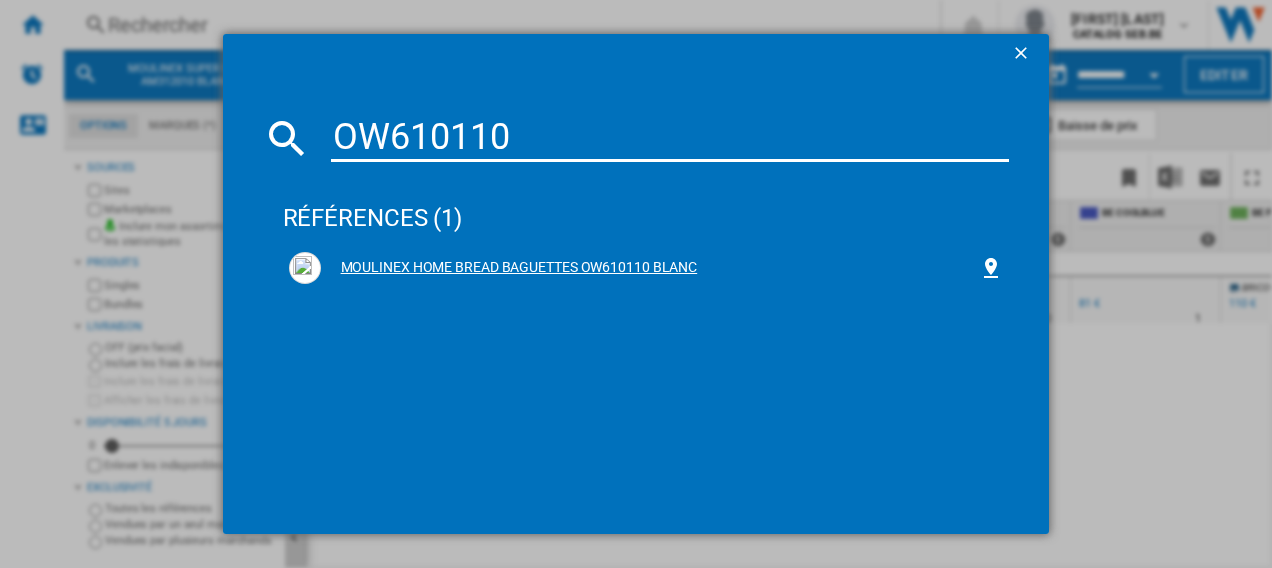 type on "OW610110" 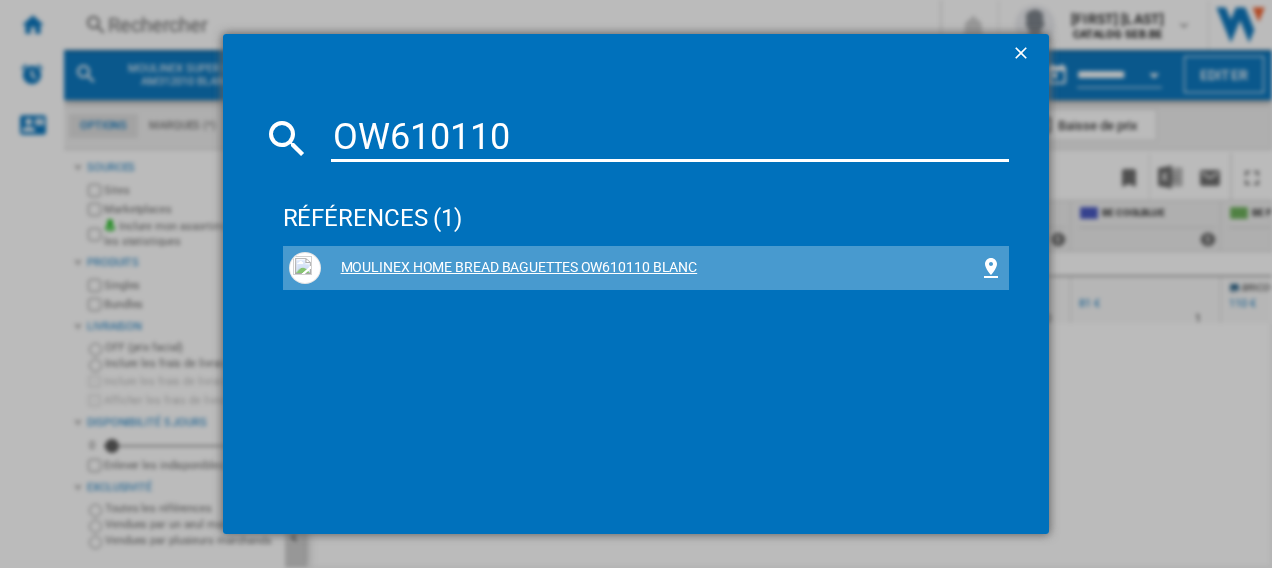 click on "MOULINEX HOME BREAD BAGUETTES OW610110 BLANC" at bounding box center (650, 268) 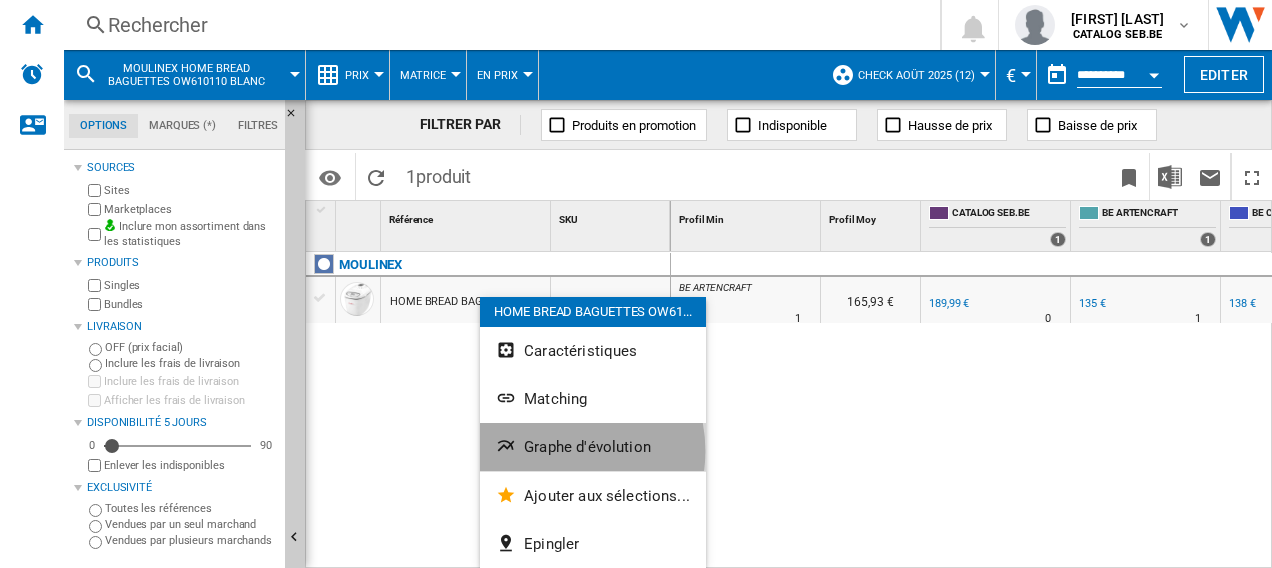 click on "Graphe d'évolution" at bounding box center [587, 447] 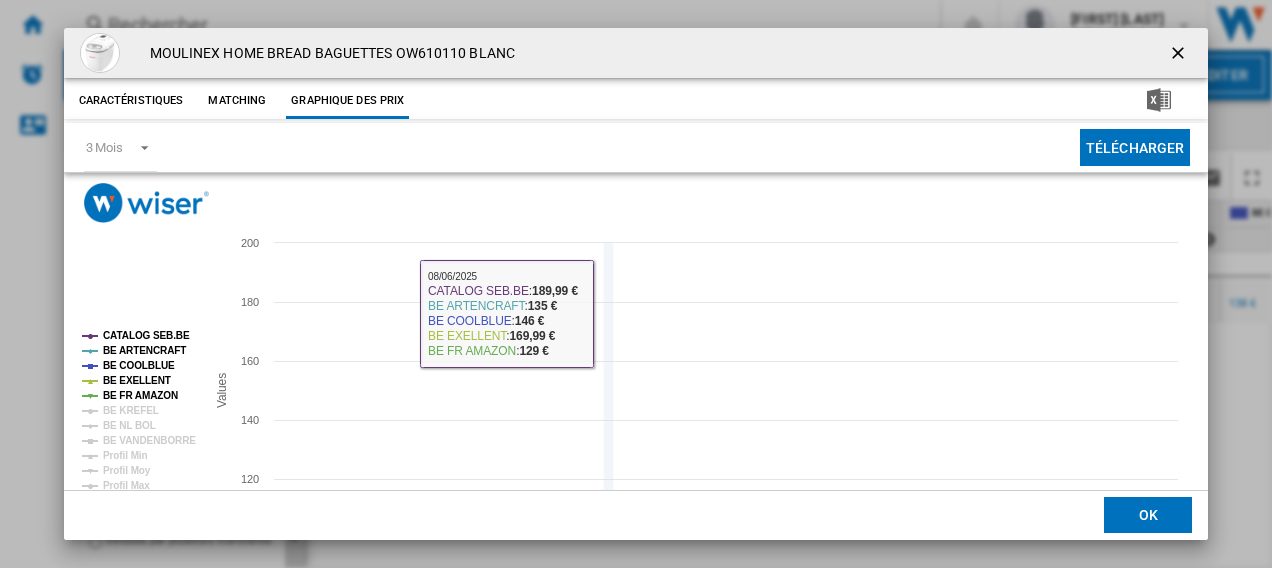scroll, scrollTop: 132, scrollLeft: 0, axis: vertical 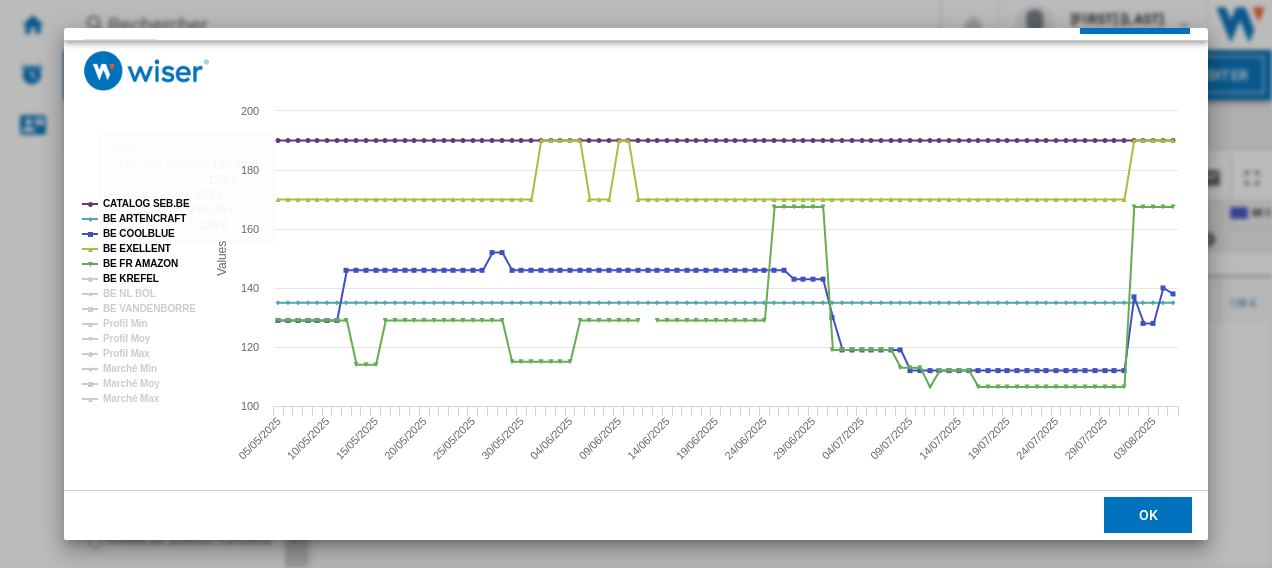 click on "BE KREFEL" 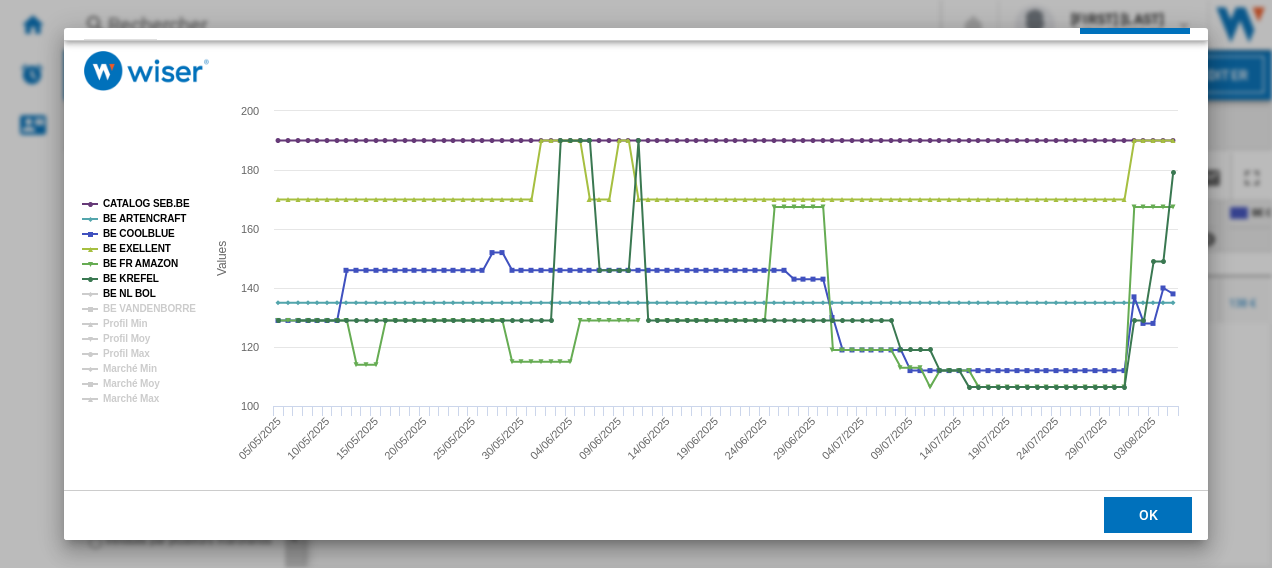 click on "BE NL BOL" 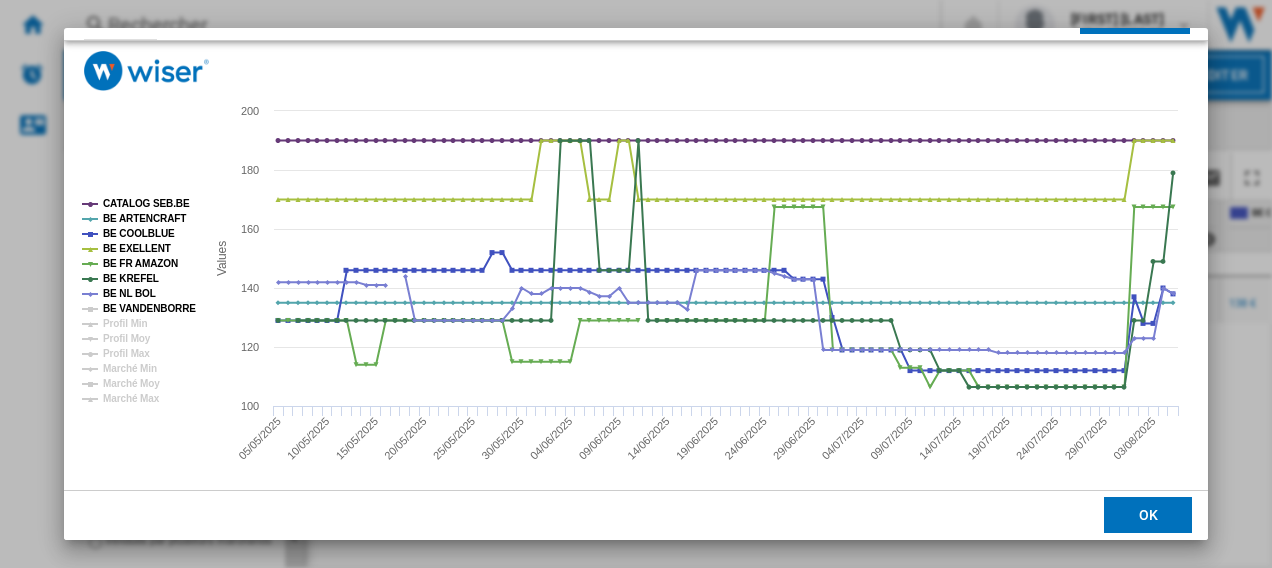 click on "BE VANDENBORRE" 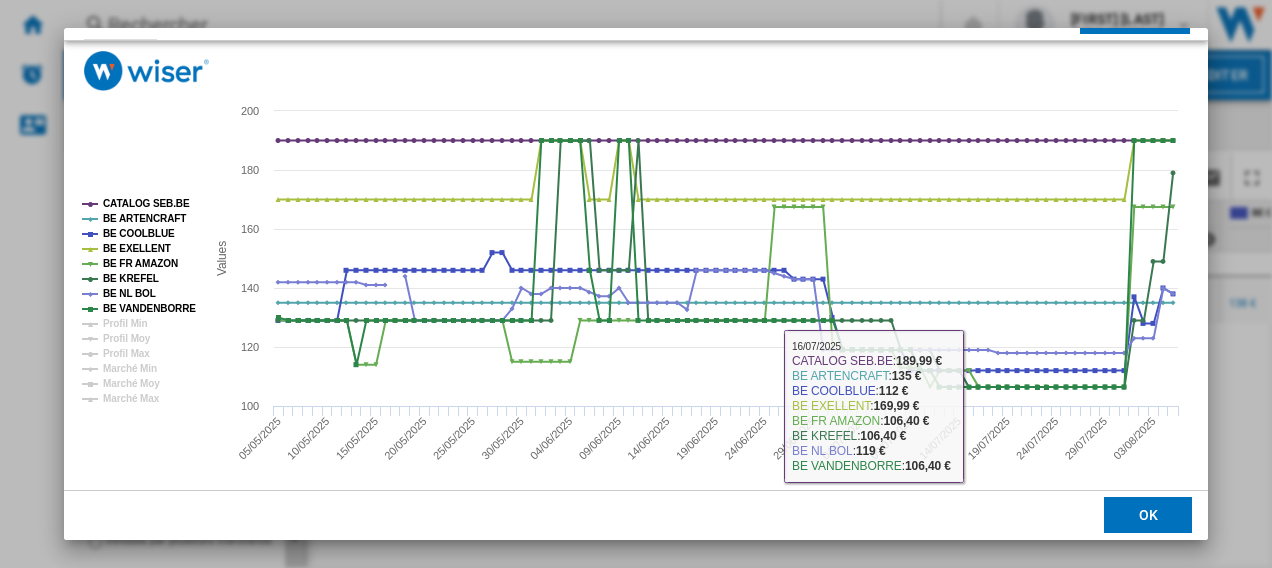 click on "OK" 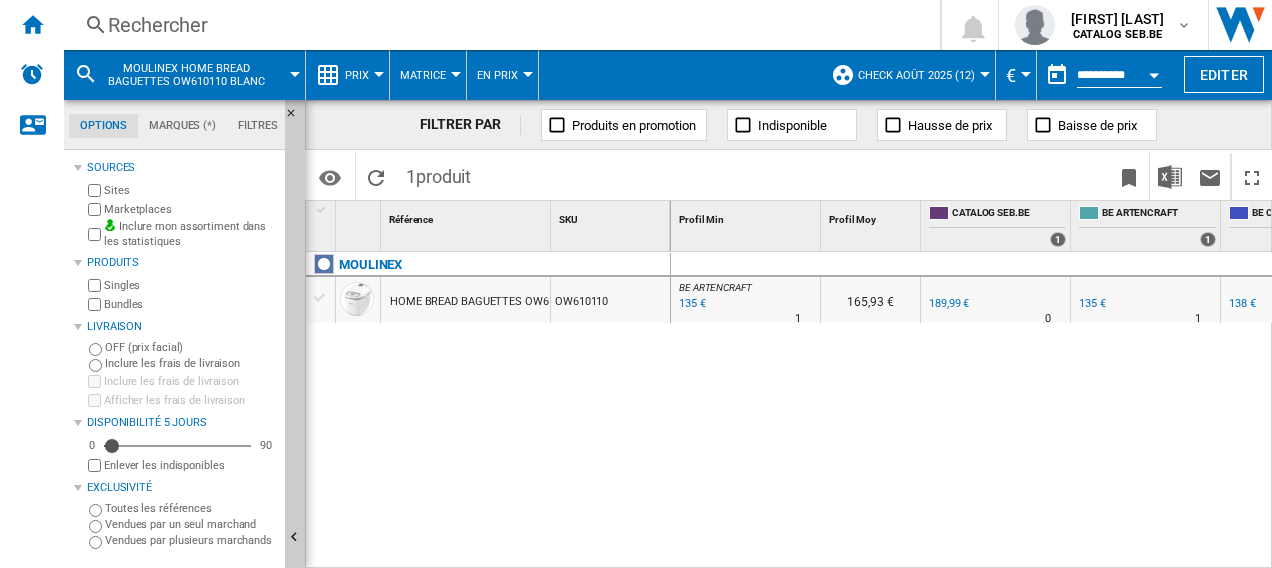 click on "Rechercher
Rechercher
0
[FIRST] [LAST]
CATALOG SEB.BE
CATALOG SEB.BE
Mes paramètres
Se déconnecter" at bounding box center [668, 25] 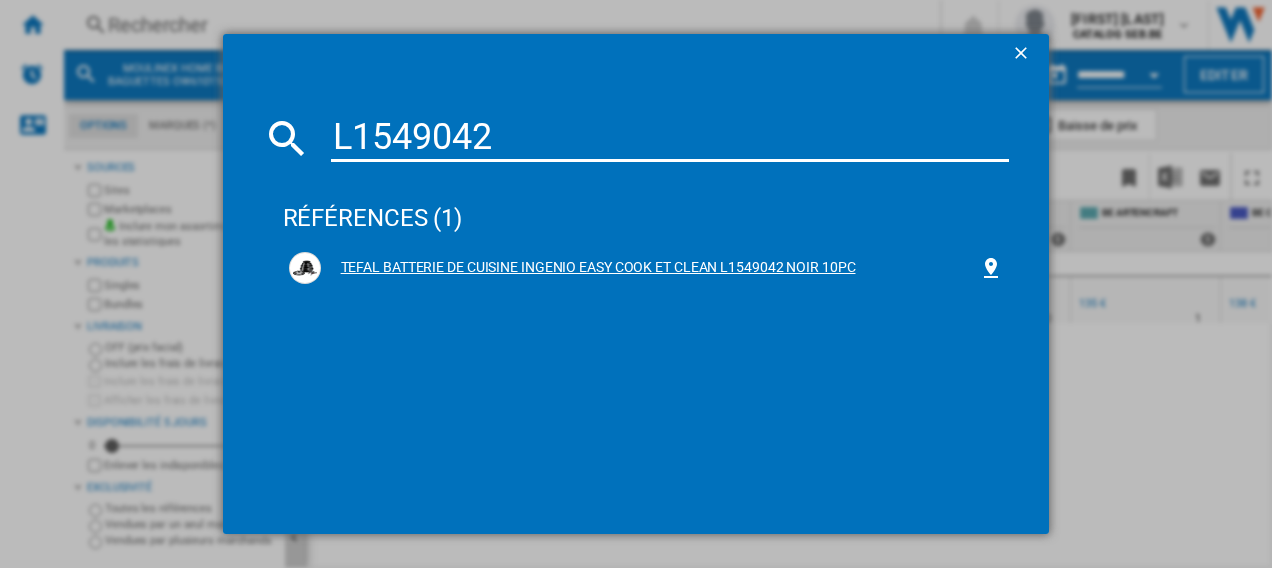 type on "L1549042" 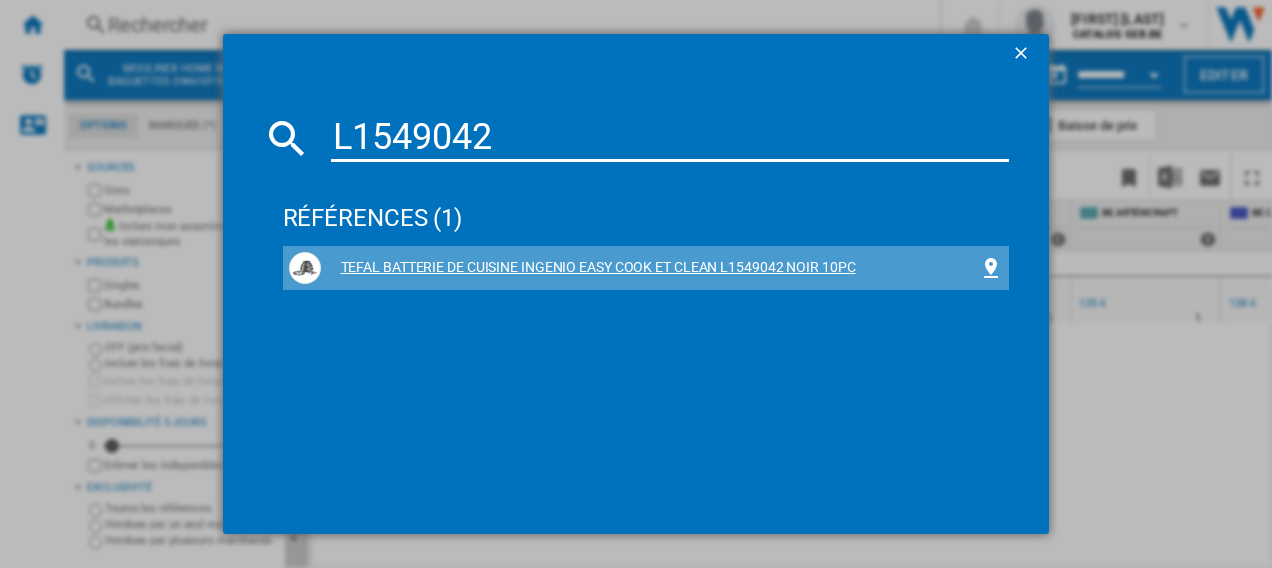 click on "TEFAL BATTERIE DE CUISINE INGENIO EASY COOK ET CLEAN L1549042 NOIR 10PC" at bounding box center [650, 268] 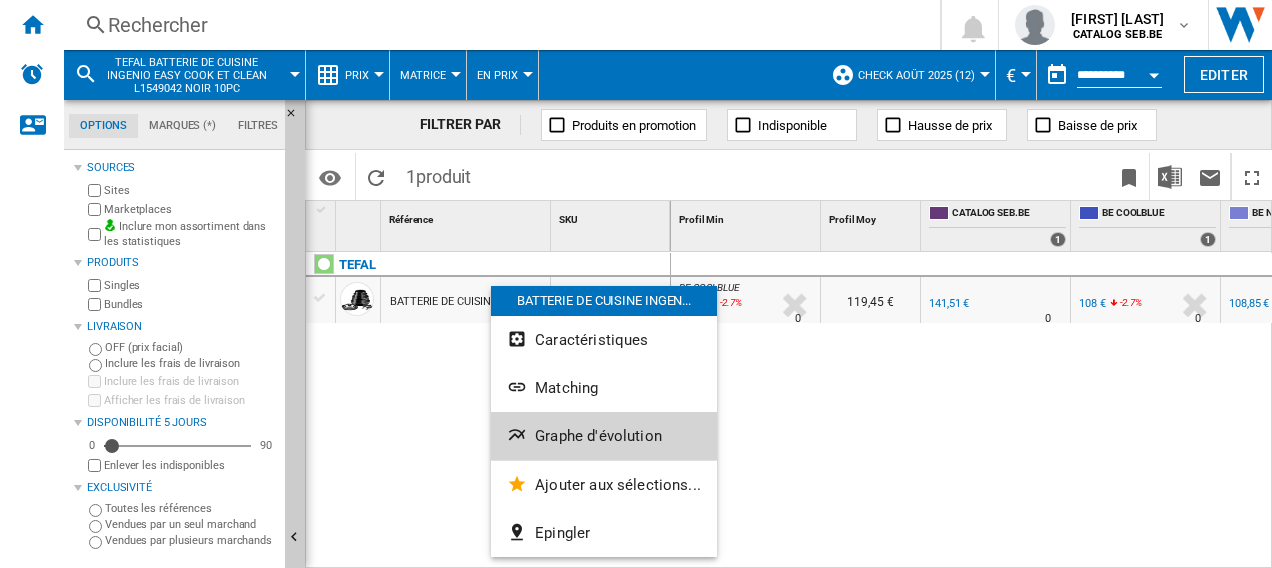 click on "Graphe d'évolution" at bounding box center (598, 436) 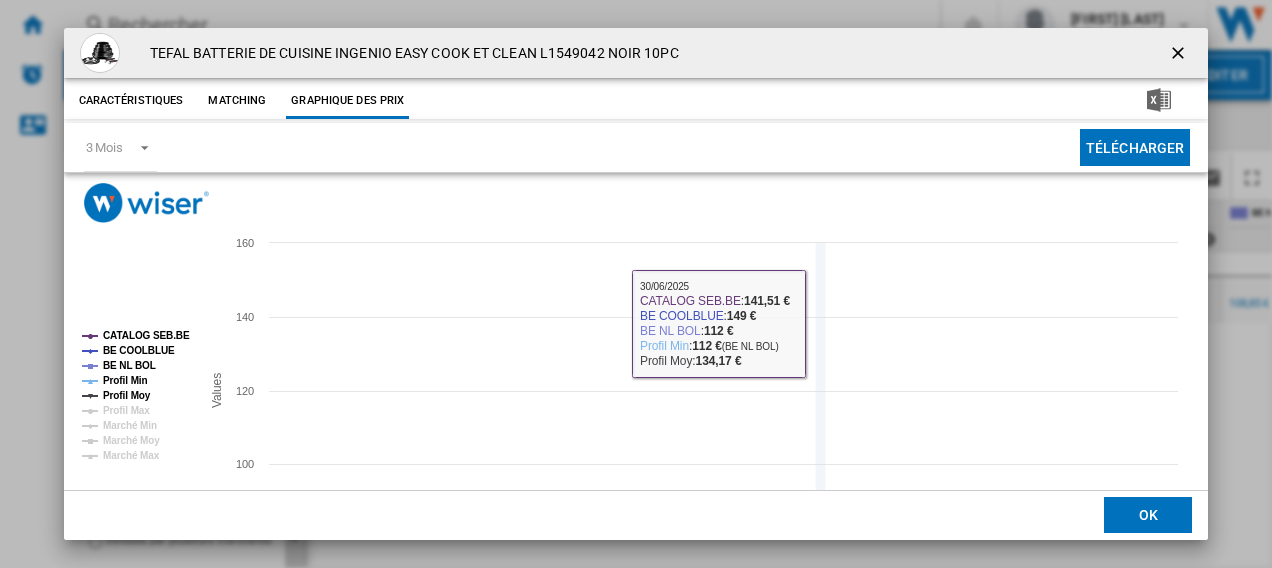 scroll, scrollTop: 132, scrollLeft: 0, axis: vertical 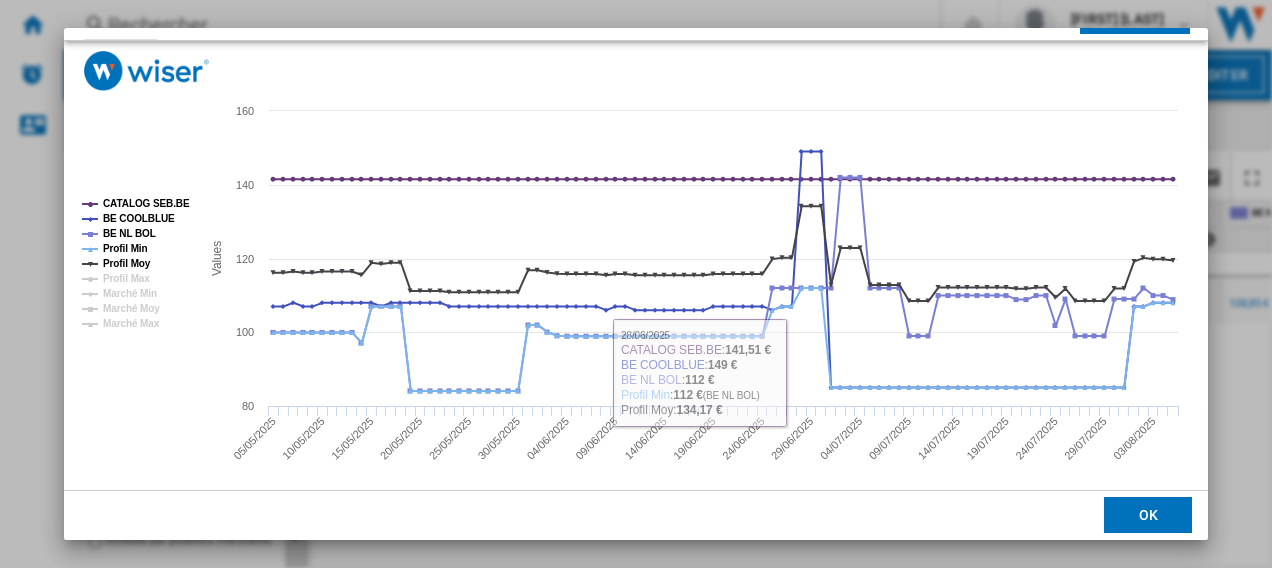 click on "OK" 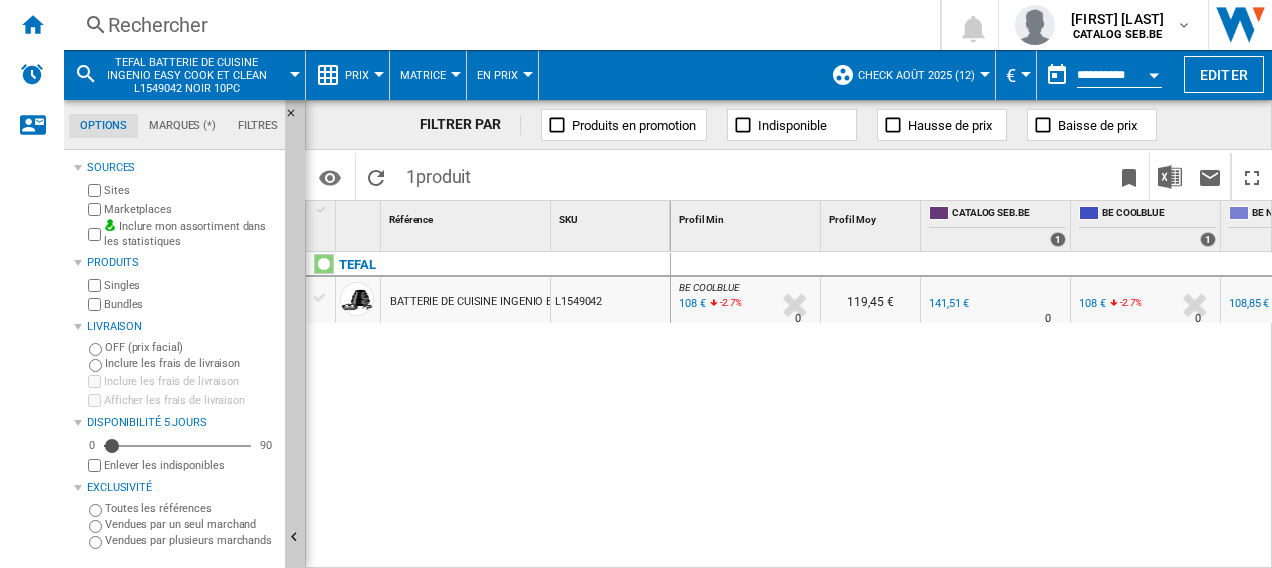 click on "Rechercher" at bounding box center [498, 25] 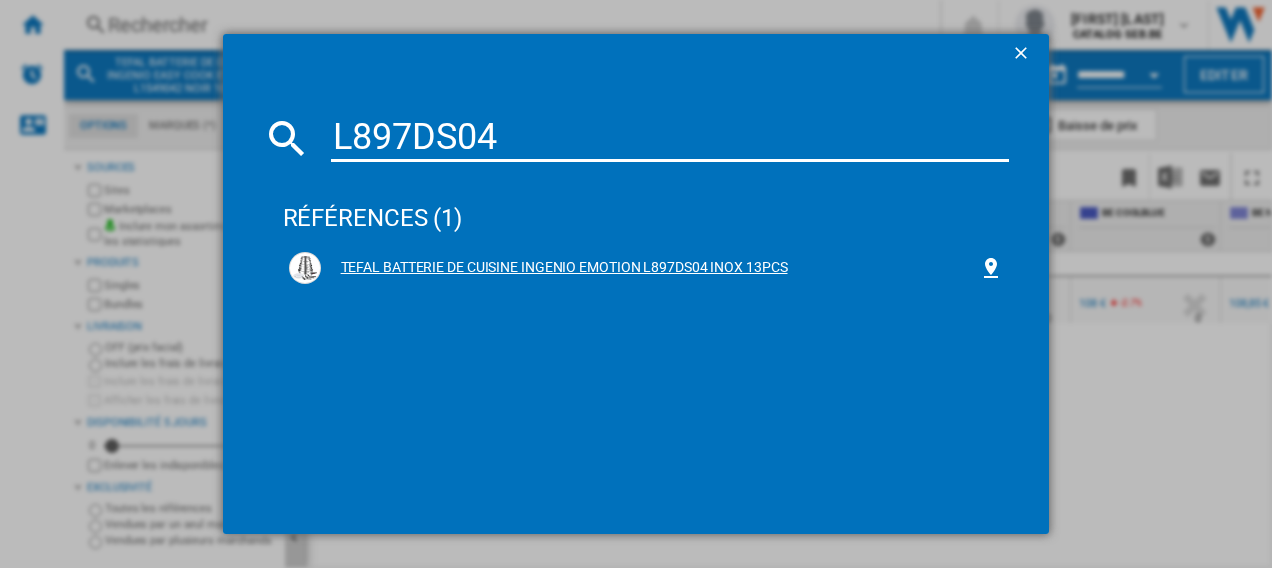 type on "L897DS04" 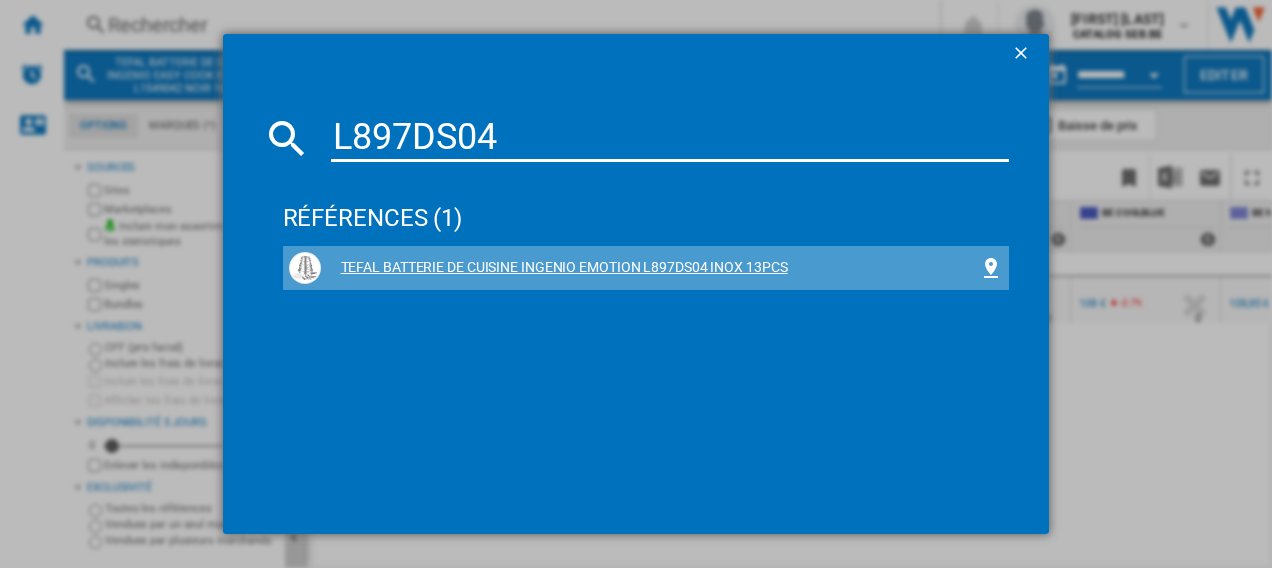 click on "TEFAL BATTERIE DE CUISINE INGENIO EMOTION L897DS04 INOX 13PCS" at bounding box center (650, 268) 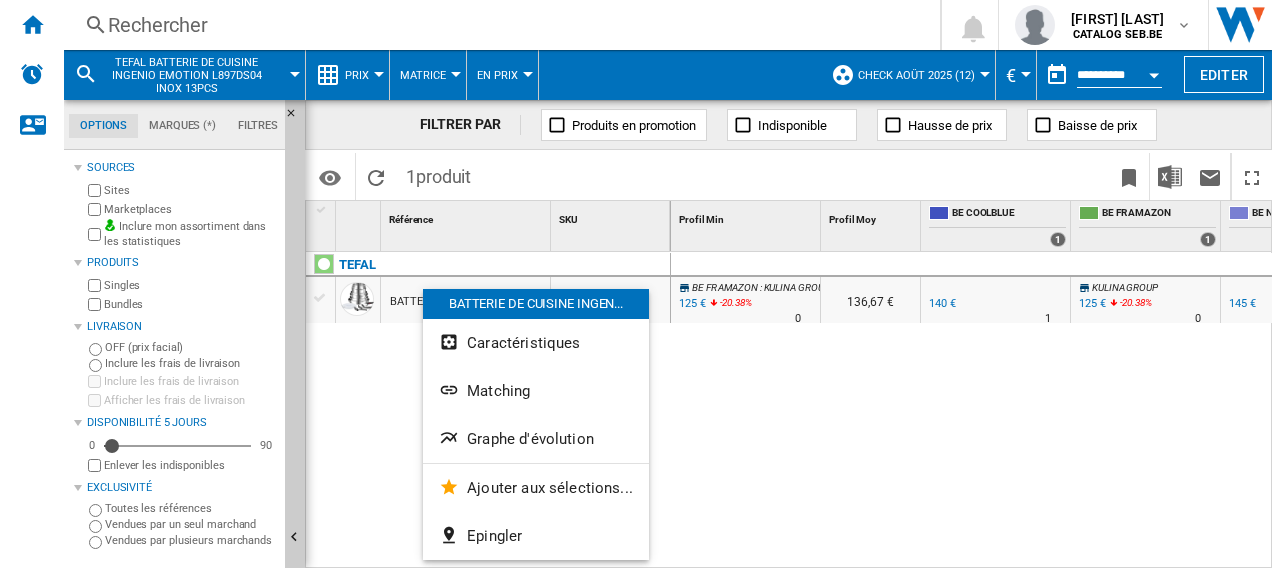 click on "Graphe d'évolution" at bounding box center (530, 439) 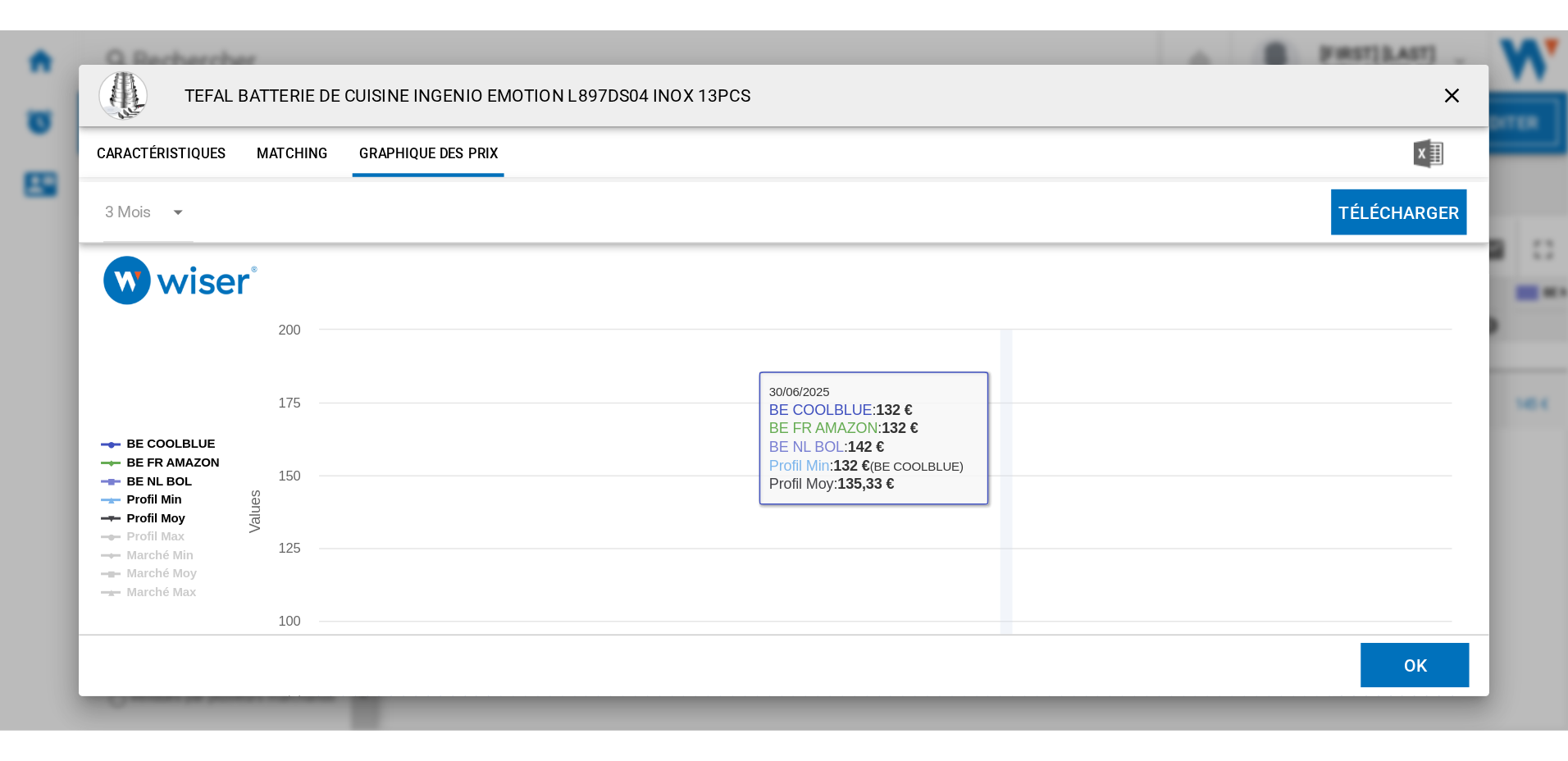 scroll, scrollTop: 108, scrollLeft: 0, axis: vertical 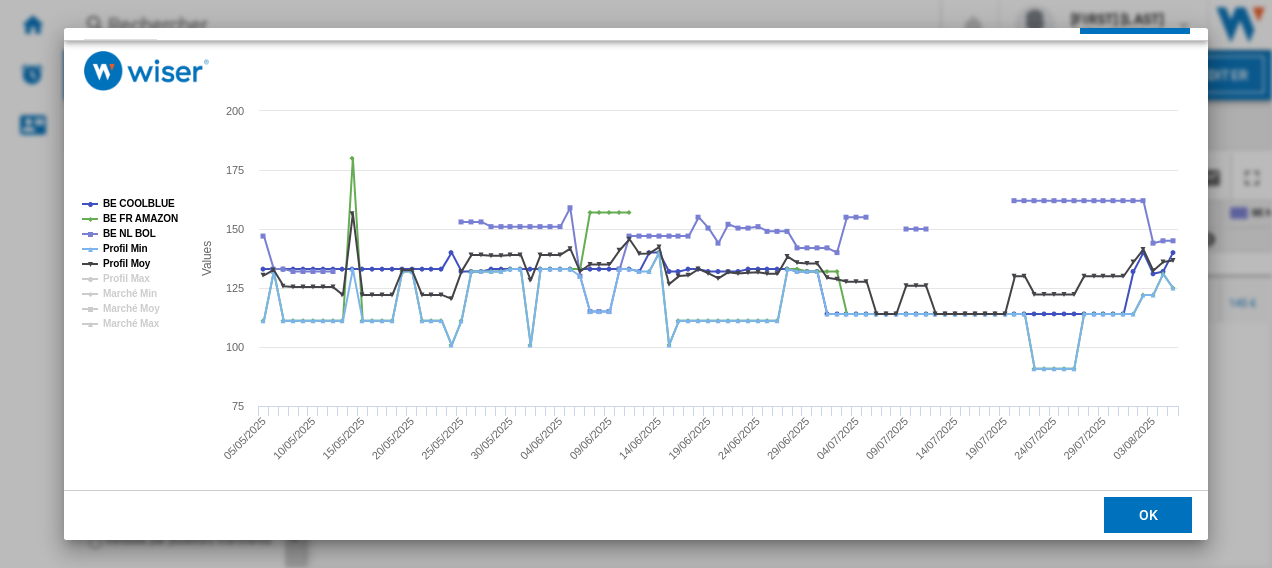 click on "OK" 